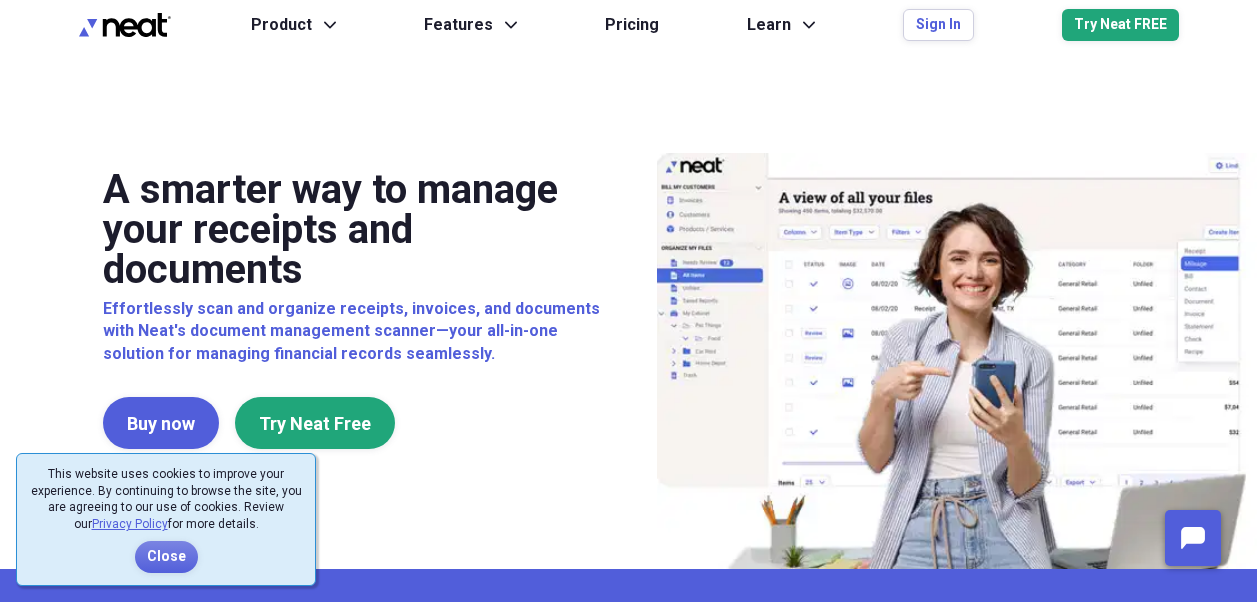 scroll, scrollTop: 0, scrollLeft: 0, axis: both 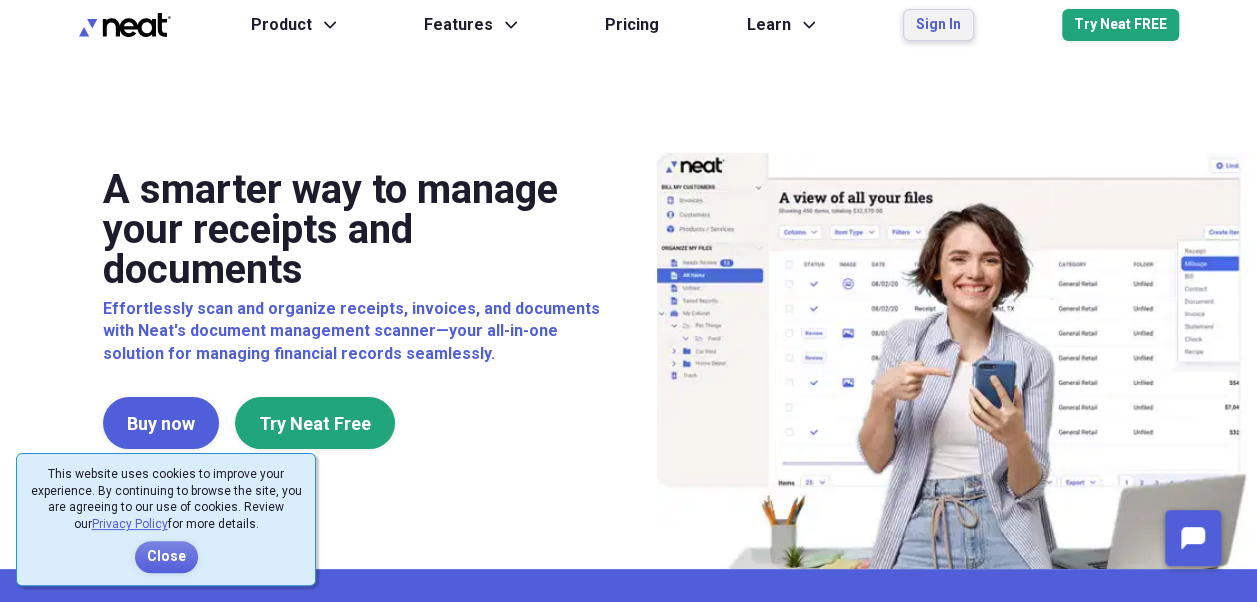 click on "Sign In" at bounding box center (938, 25) 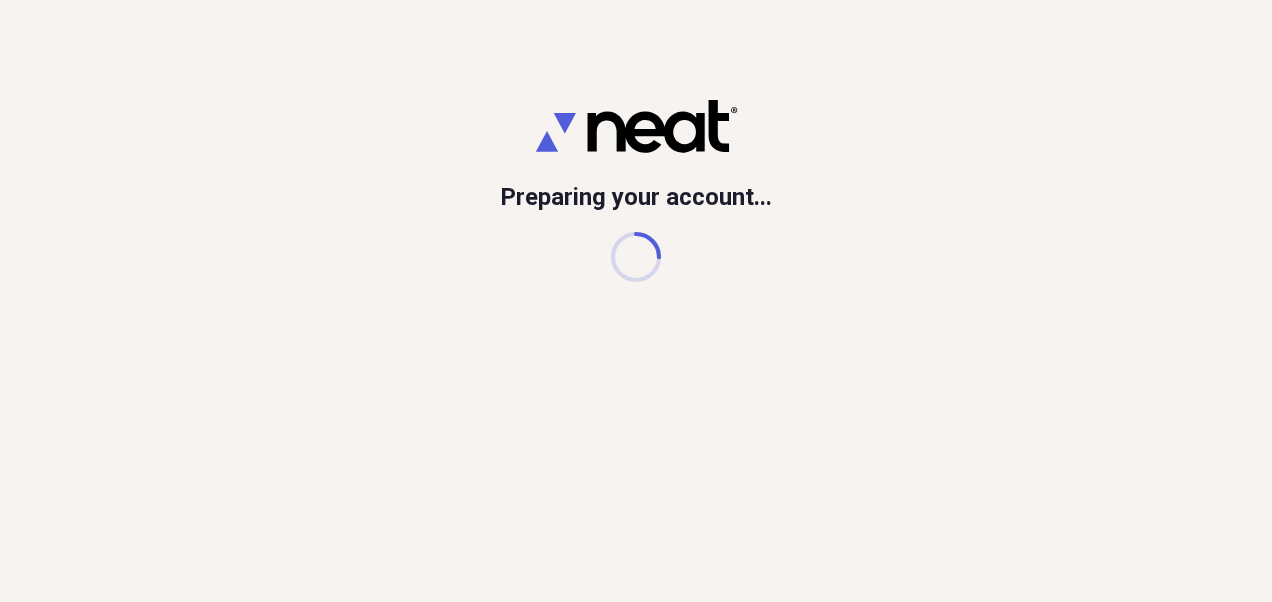 scroll, scrollTop: 0, scrollLeft: 0, axis: both 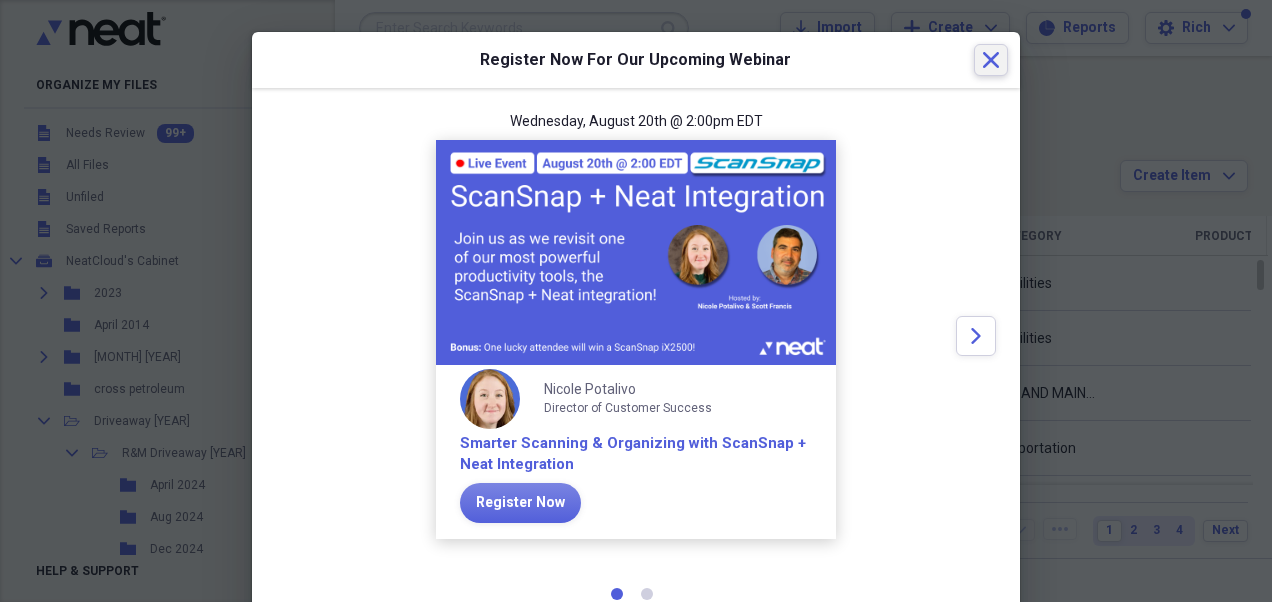 click 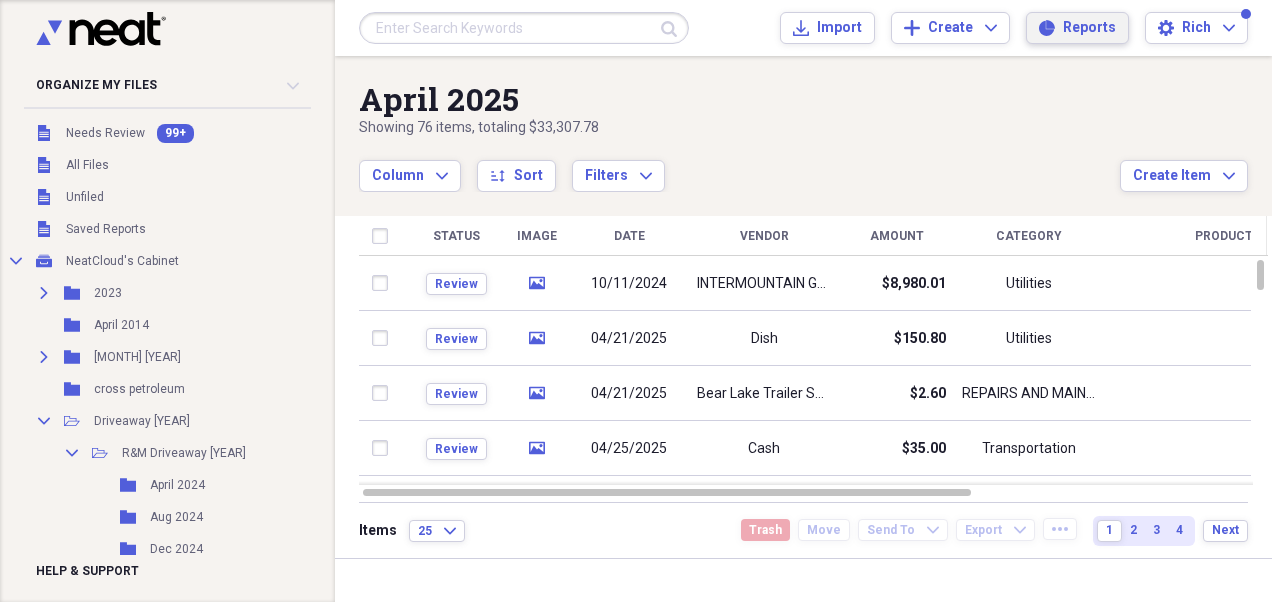 click on "Reports" at bounding box center [1089, 28] 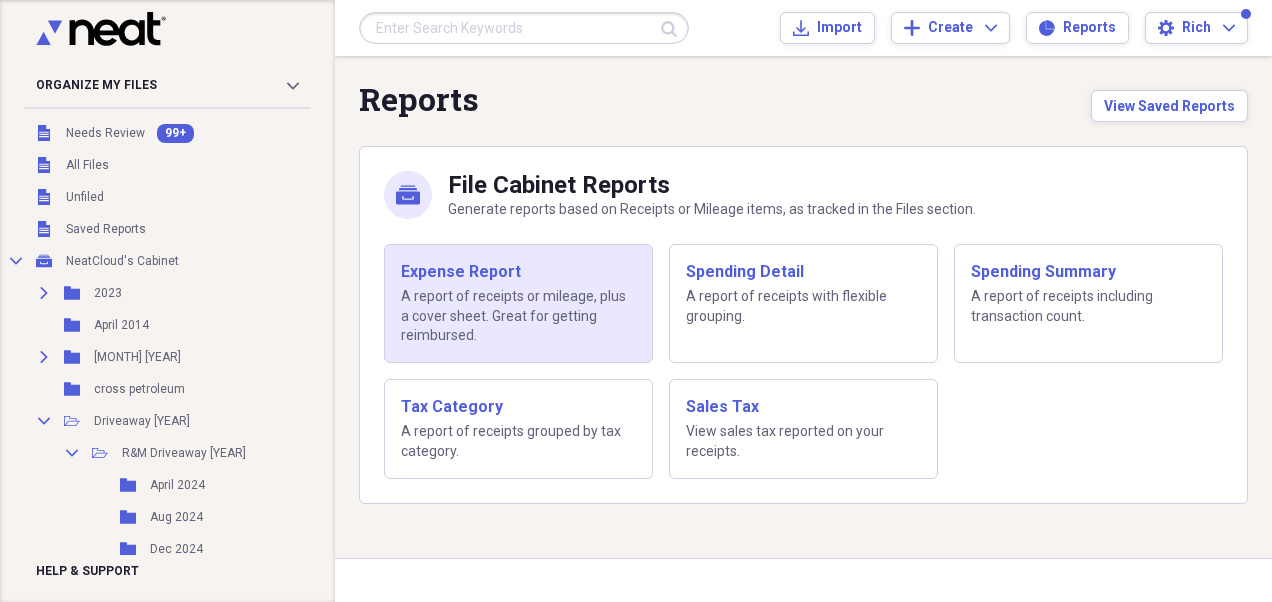 click on "Expense Report" at bounding box center (518, 272) 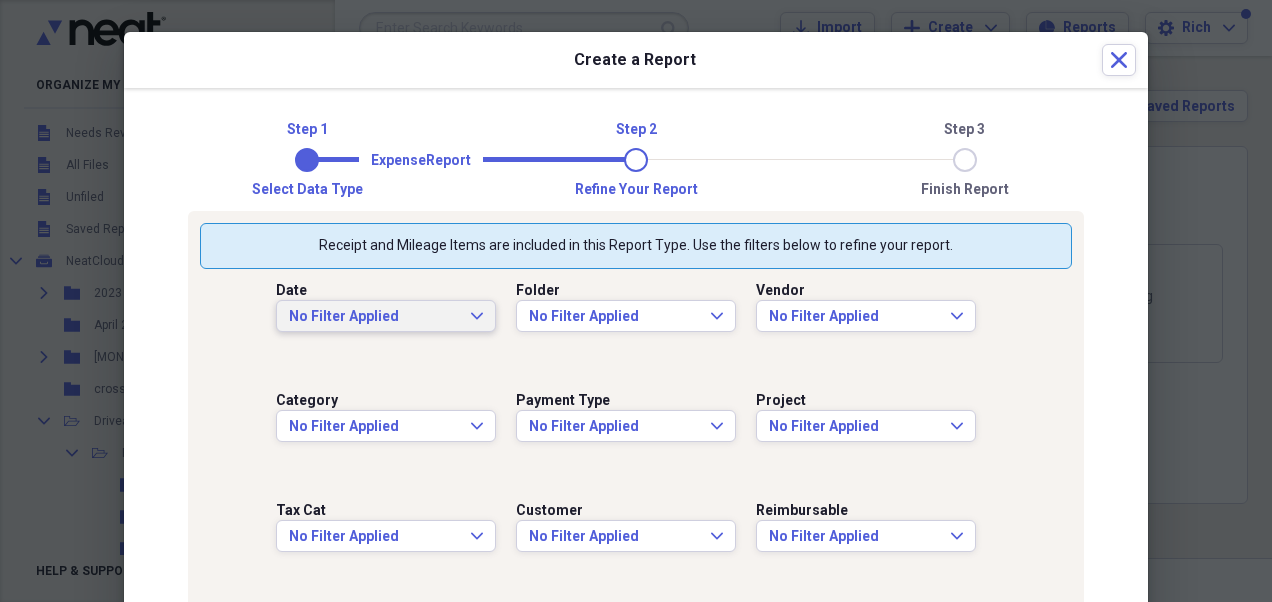 click on "No Filter Applied Expand" at bounding box center (386, 316) 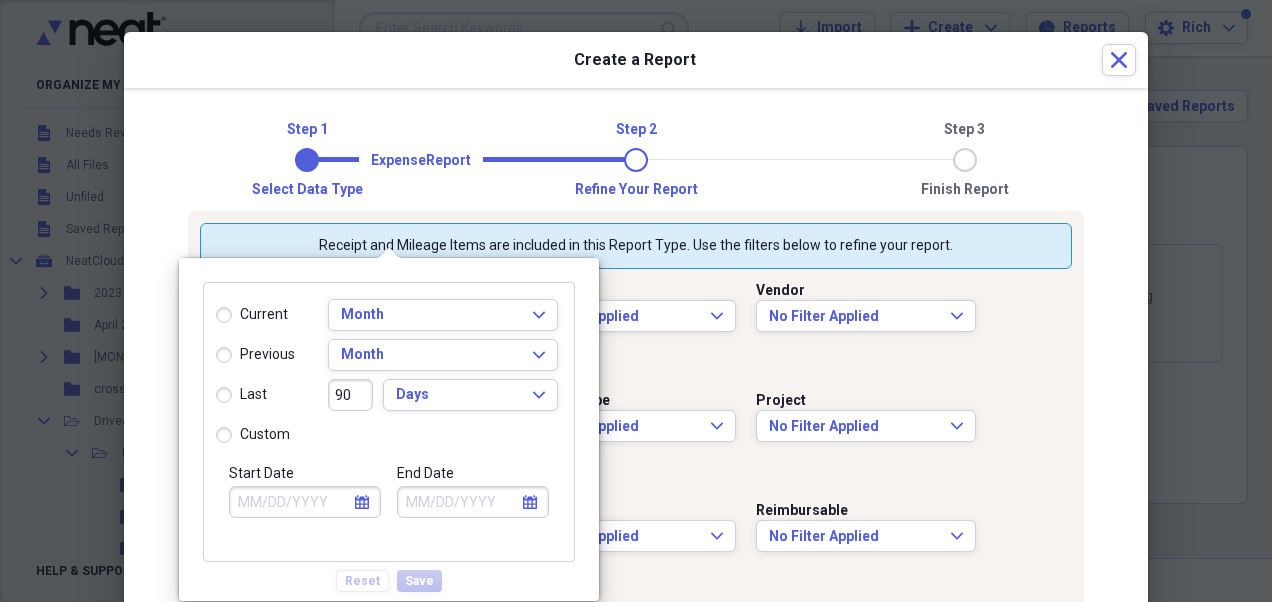 click on "calendar" 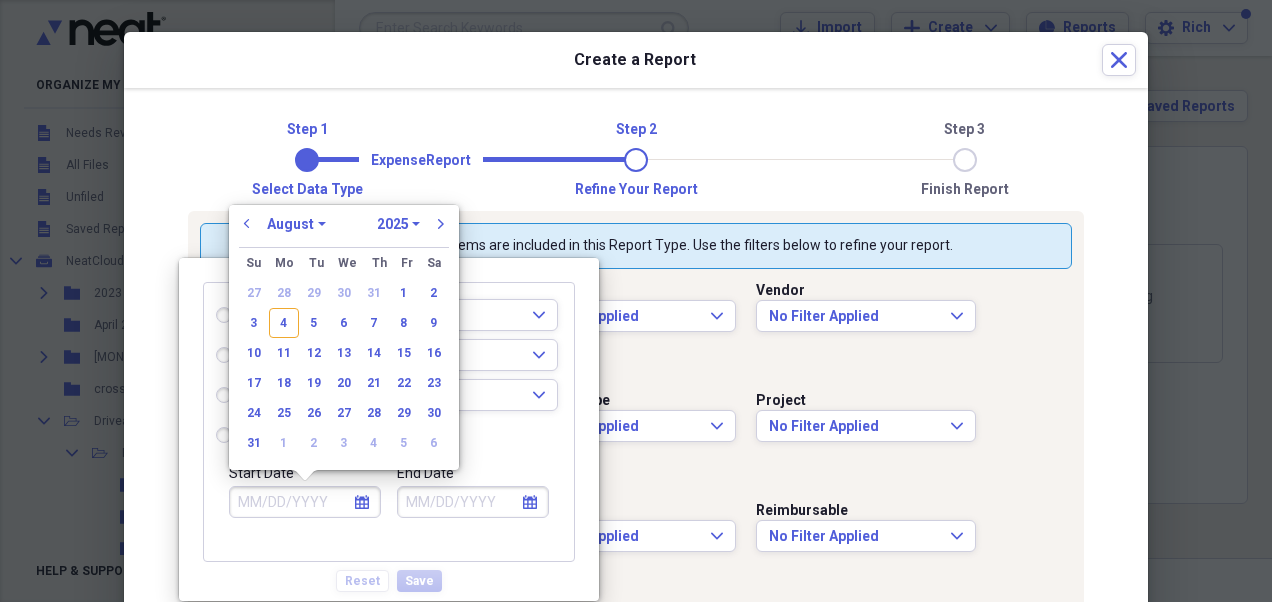 click on "January February March April May June July August September October November December" at bounding box center [296, 224] 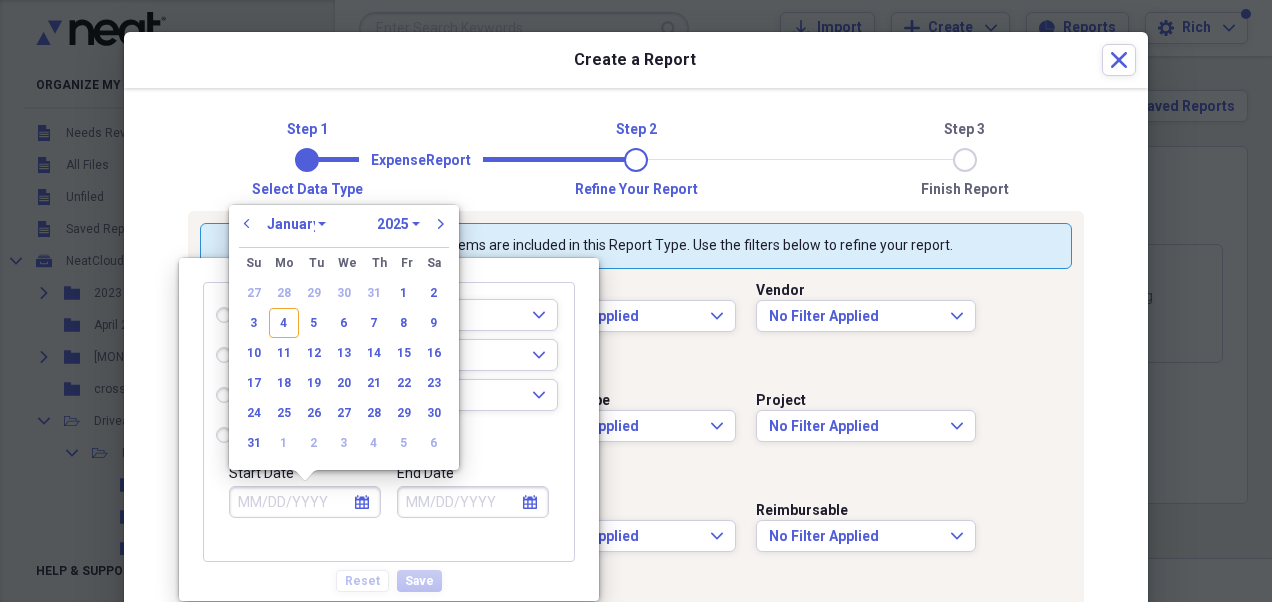 click on "January February March April May June July August September October November December" at bounding box center (296, 224) 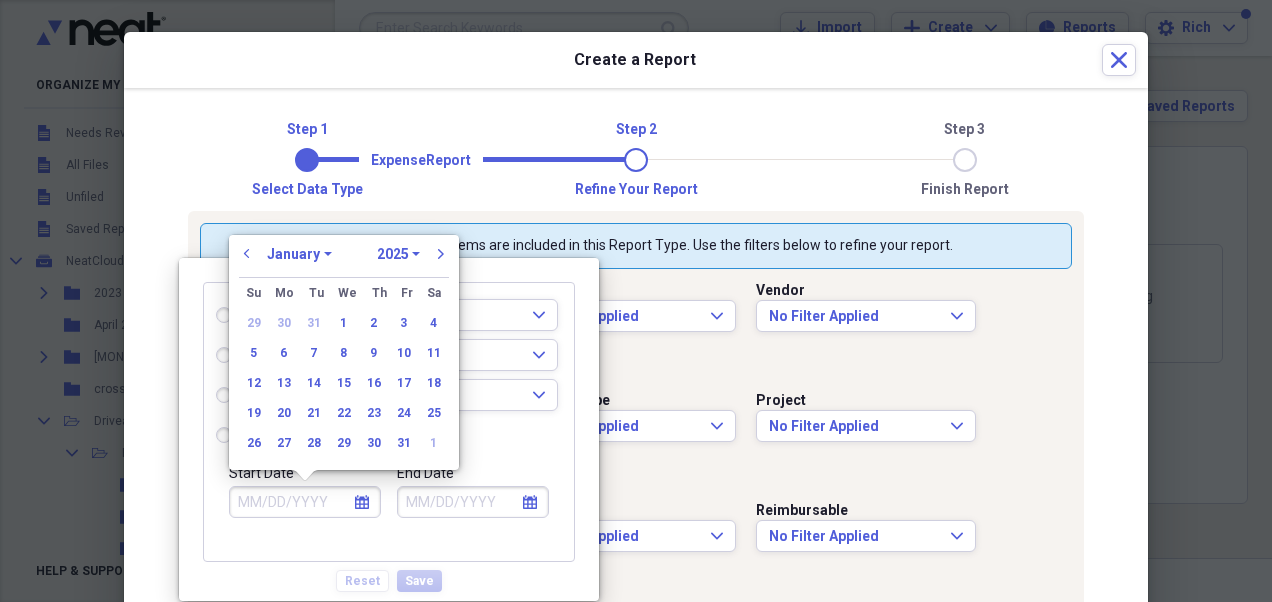 click on "1970 1971 1972 1973 1974 1975 1976 1977 1978 1979 1980 1981 1982 1983 1984 1985 1986 1987 1988 1989 1990 1991 1992 1993 1994 1995 1996 1997 1998 1999 2000 2001 2002 2003 2004 2005 2006 2007 2008 2009 2010 2011 2012 2013 2014 2015 2016 2017 2018 2019 2020 2021 2022 2023 2024 2025 2026 2027 2028 2029 2030 2031 2032 2033 2034 2035" at bounding box center (398, 254) 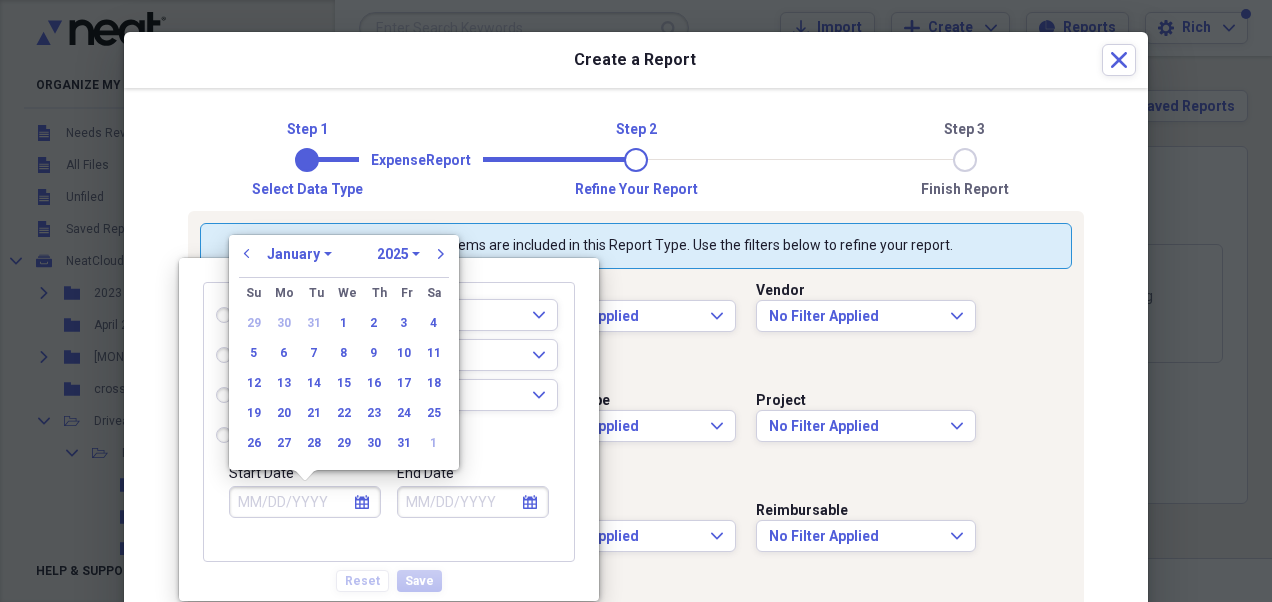 select on "2024" 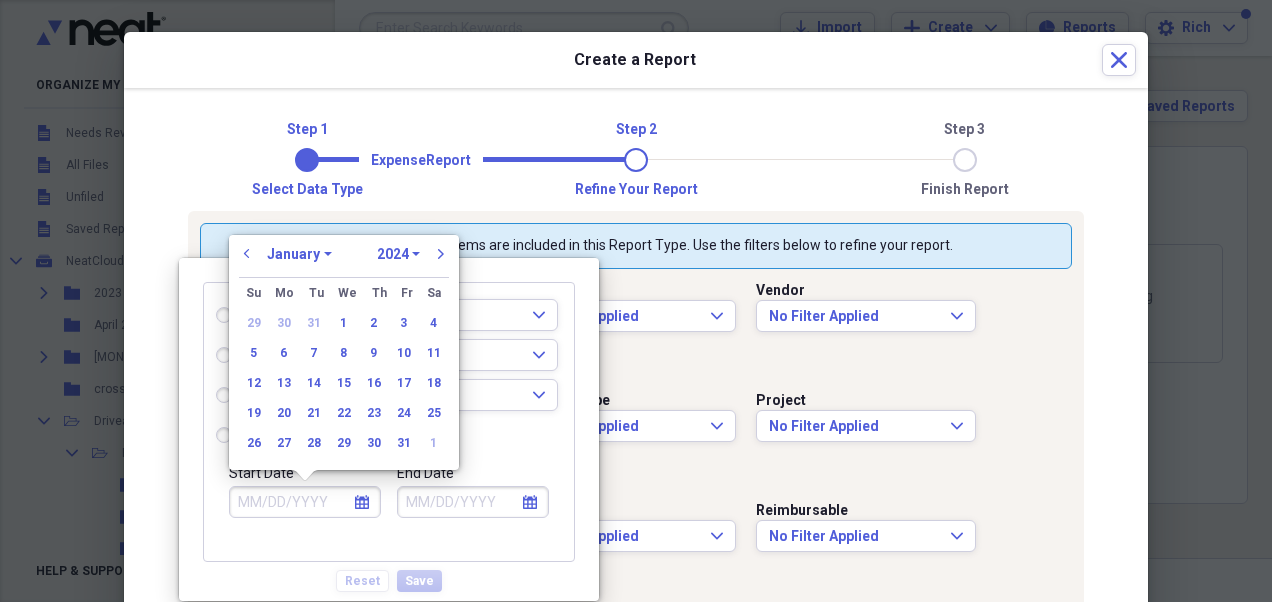 click on "1970 1971 1972 1973 1974 1975 1976 1977 1978 1979 1980 1981 1982 1983 1984 1985 1986 1987 1988 1989 1990 1991 1992 1993 1994 1995 1996 1997 1998 1999 2000 2001 2002 2003 2004 2005 2006 2007 2008 2009 2010 2011 2012 2013 2014 2015 2016 2017 2018 2019 2020 2021 2022 2023 2024 2025 2026 2027 2028 2029 2030 2031 2032 2033 2034 2035" at bounding box center [398, 254] 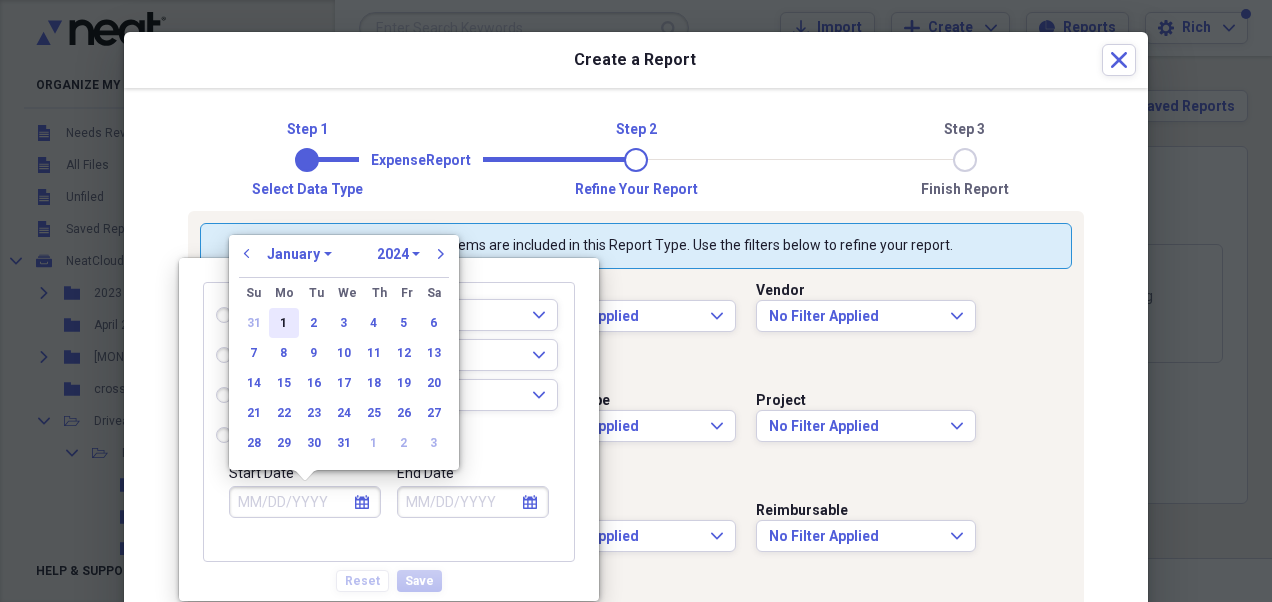 click on "1" at bounding box center [284, 323] 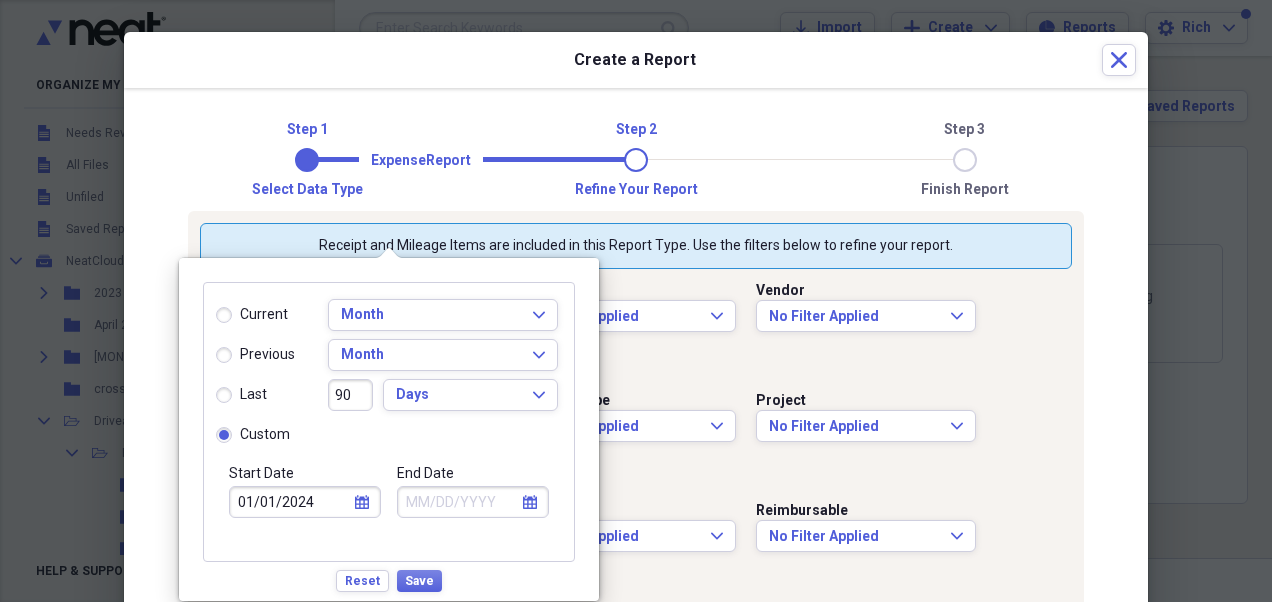 click on "calendar" 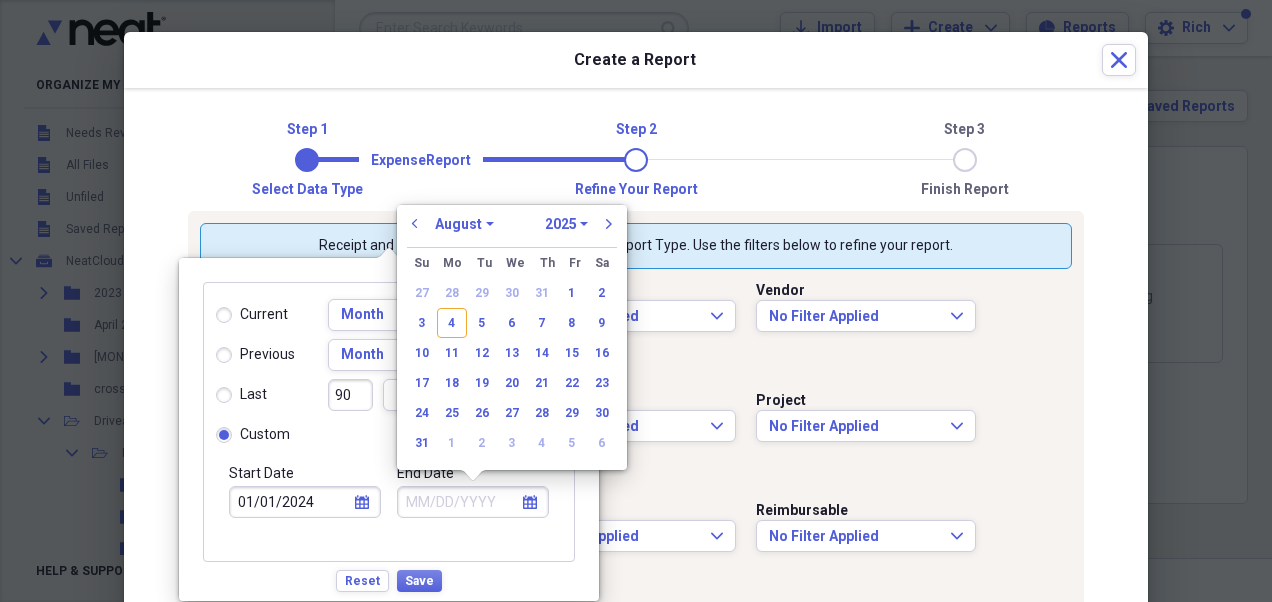 click on "January February March April May June July August September October November December" at bounding box center (464, 224) 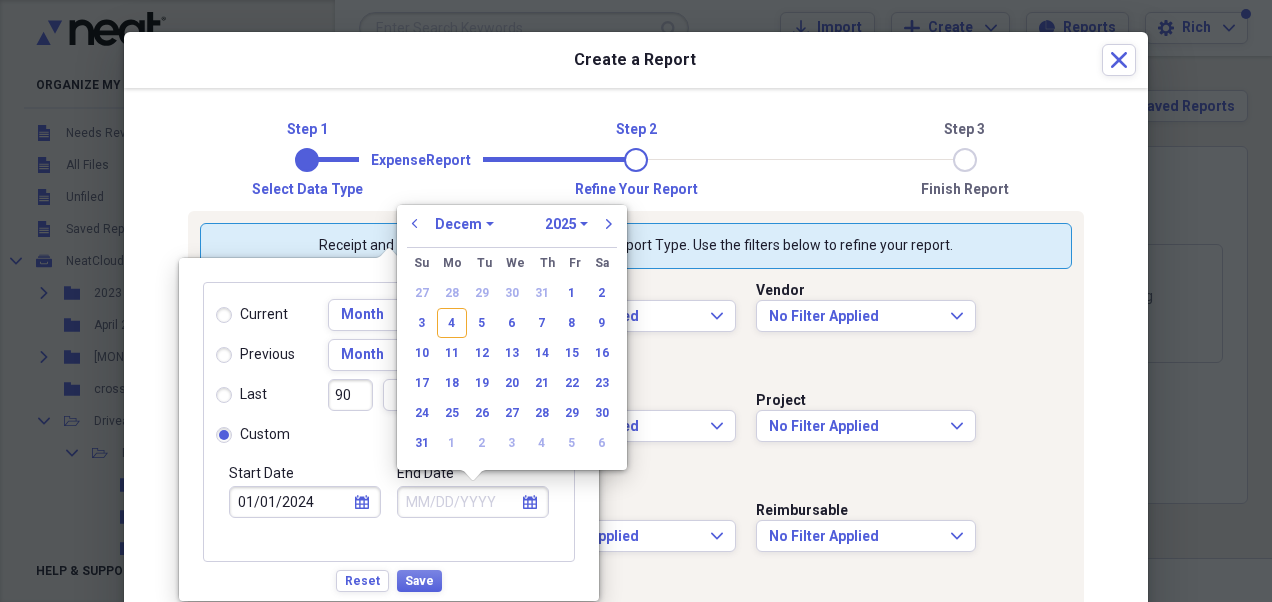 click on "January February March April May June July August September October November December" at bounding box center (464, 224) 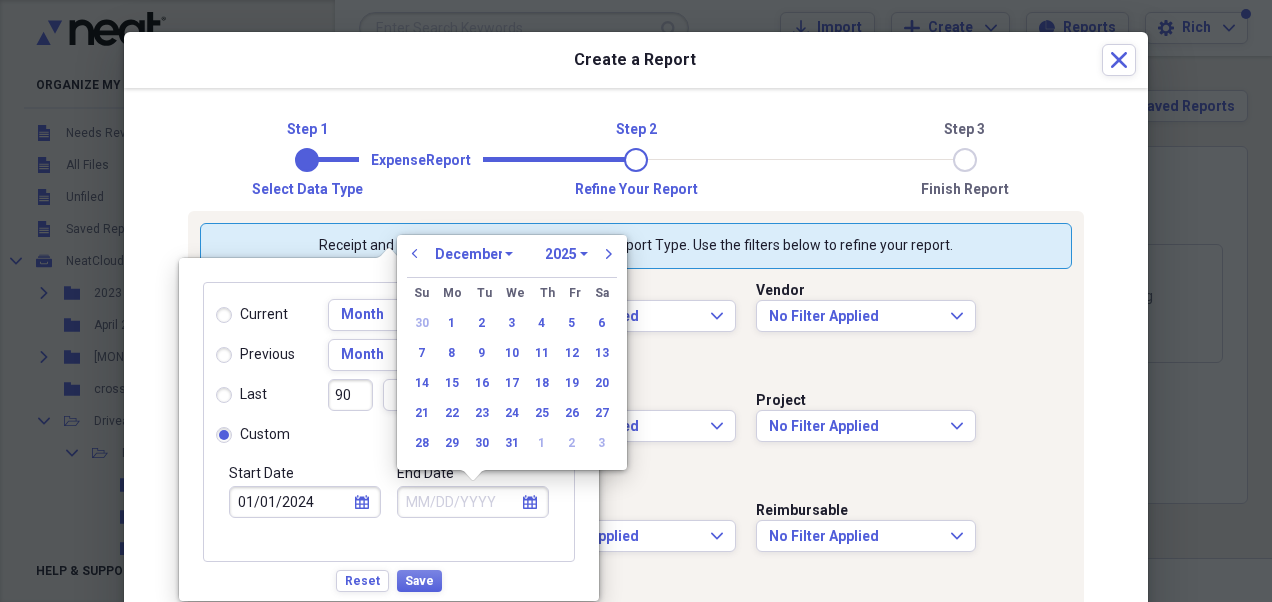 click on "1970 1971 1972 1973 1974 1975 1976 1977 1978 1979 1980 1981 1982 1983 1984 1985 1986 1987 1988 1989 1990 1991 1992 1993 1994 1995 1996 1997 1998 1999 2000 2001 2002 2003 2004 2005 2006 2007 2008 2009 2010 2011 2012 2013 2014 2015 2016 2017 2018 2019 2020 2021 2022 2023 2024 2025 2026 2027 2028 2029 2030 2031 2032 2033 2034 2035" at bounding box center [566, 254] 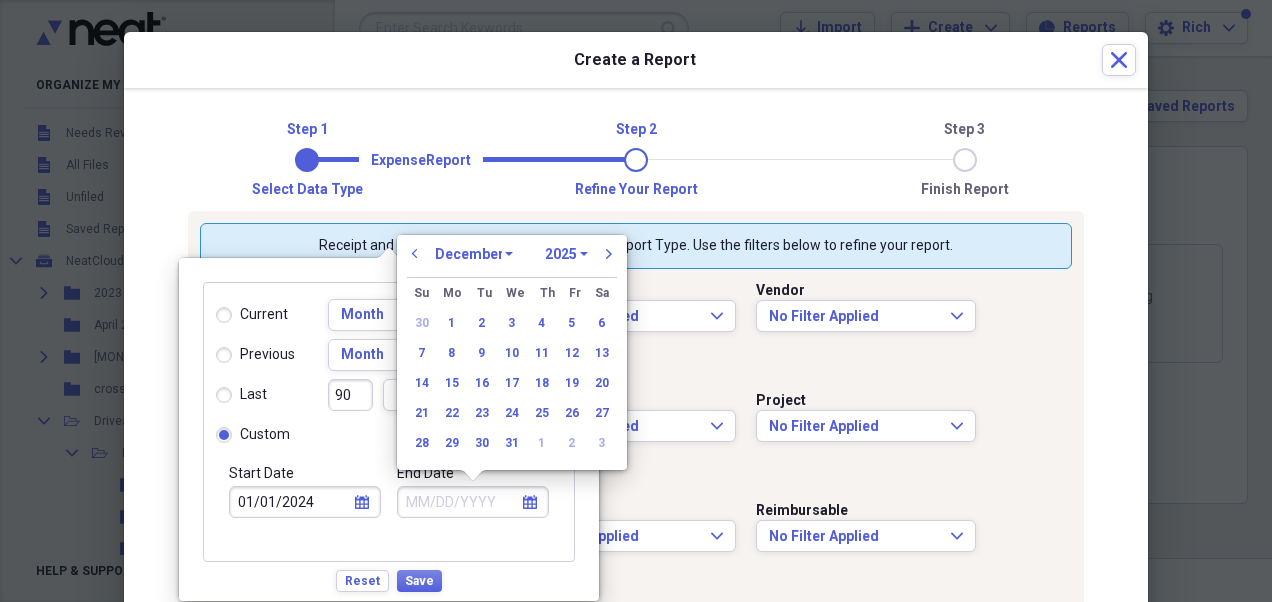 select on "2024" 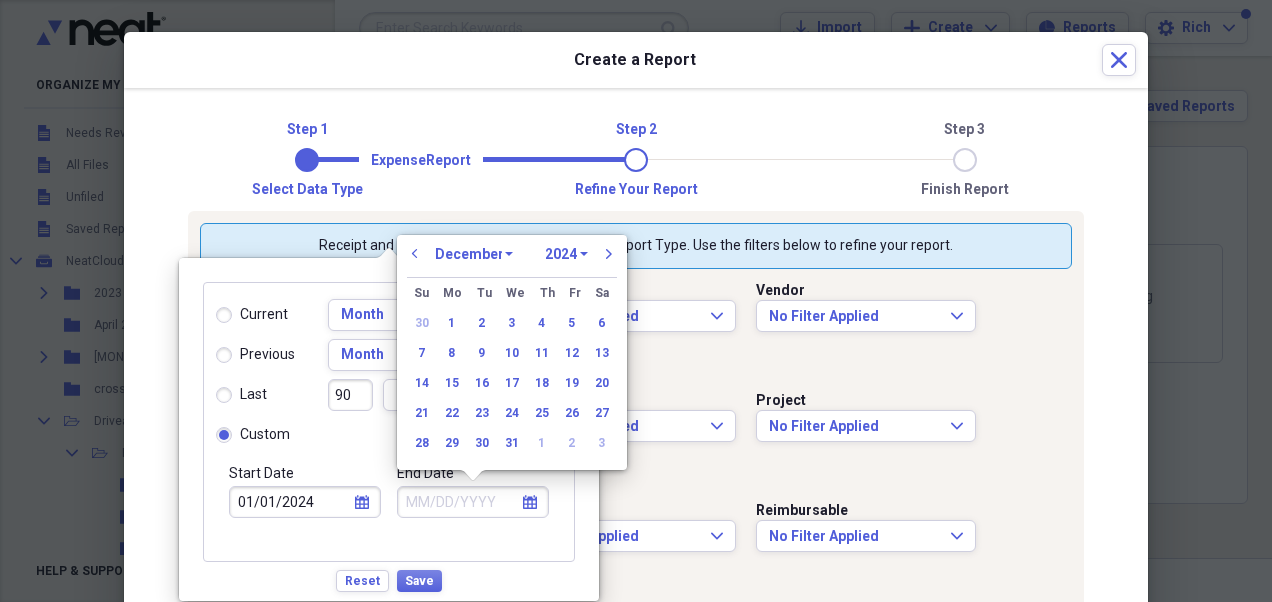 click on "1970 1971 1972 1973 1974 1975 1976 1977 1978 1979 1980 1981 1982 1983 1984 1985 1986 1987 1988 1989 1990 1991 1992 1993 1994 1995 1996 1997 1998 1999 2000 2001 2002 2003 2004 2005 2006 2007 2008 2009 2010 2011 2012 2013 2014 2015 2016 2017 2018 2019 2020 2021 2022 2023 2024 2025 2026 2027 2028 2029 2030 2031 2032 2033 2034 2035" at bounding box center [566, 254] 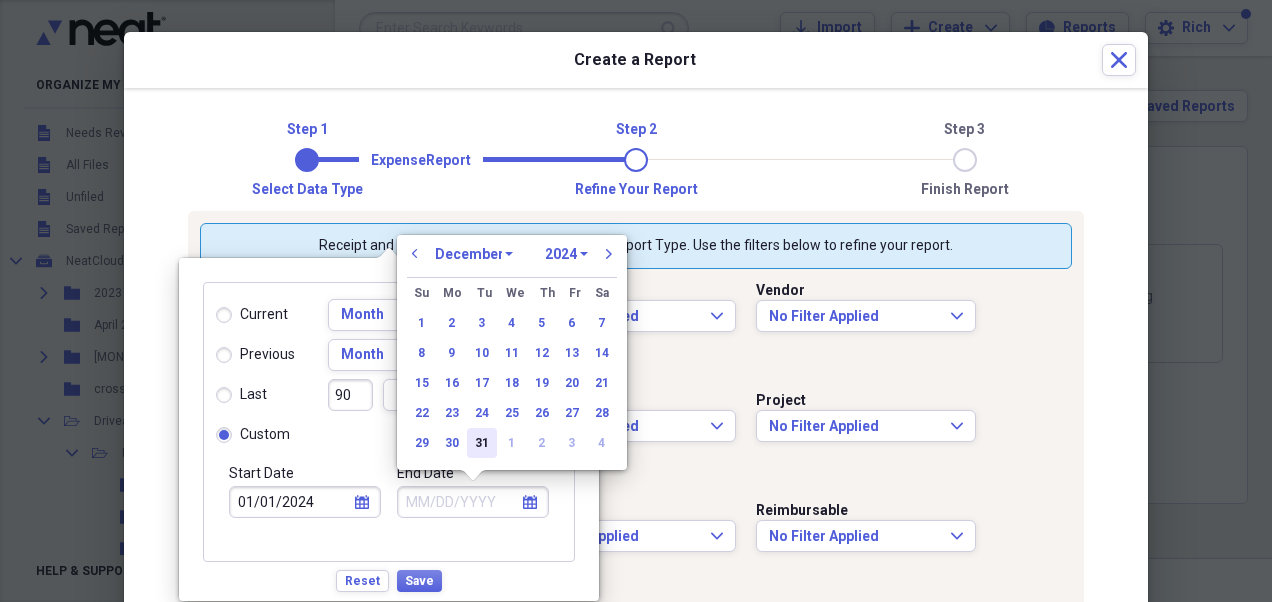 click on "31" at bounding box center [482, 443] 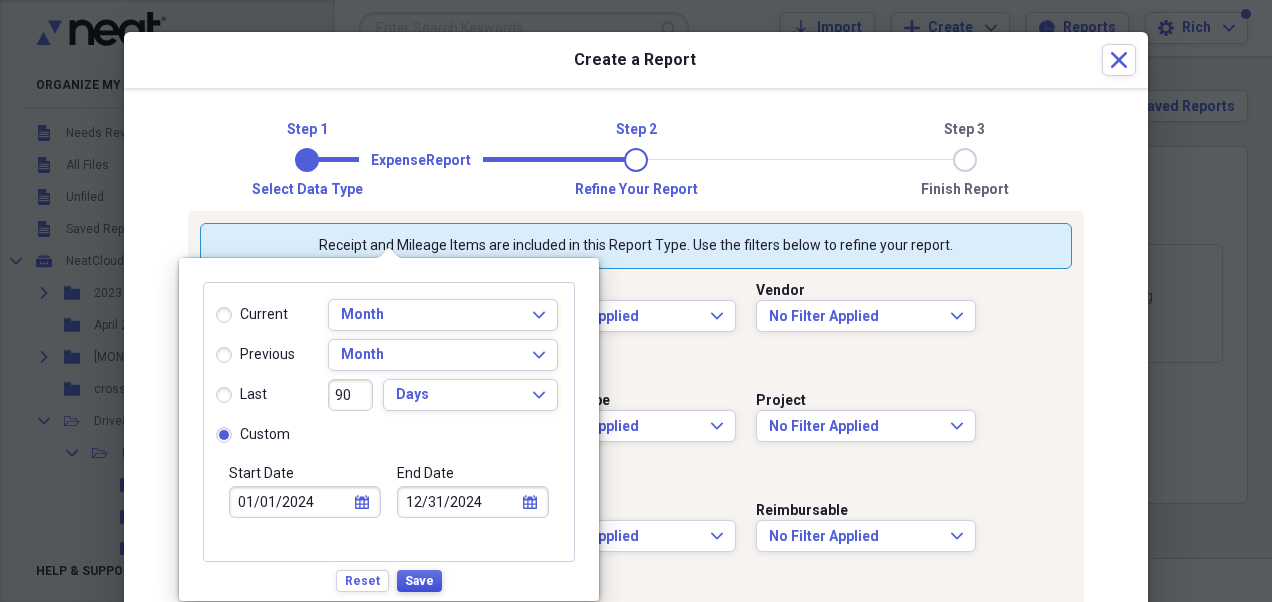 click on "Save" at bounding box center [419, 581] 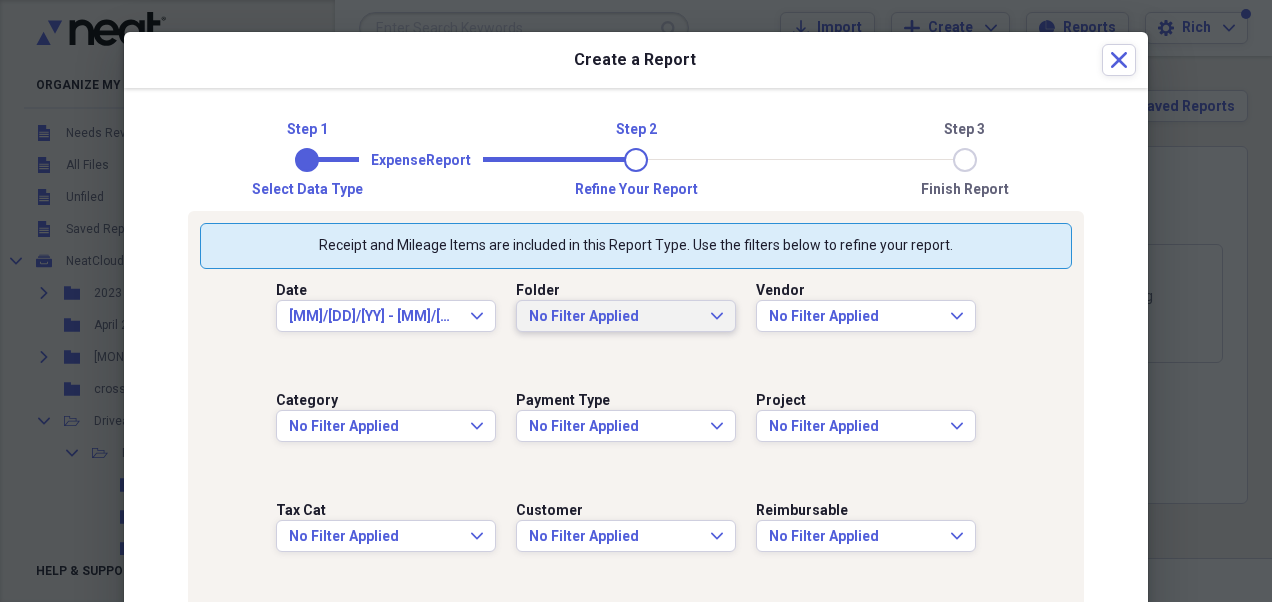 click on "Expand" 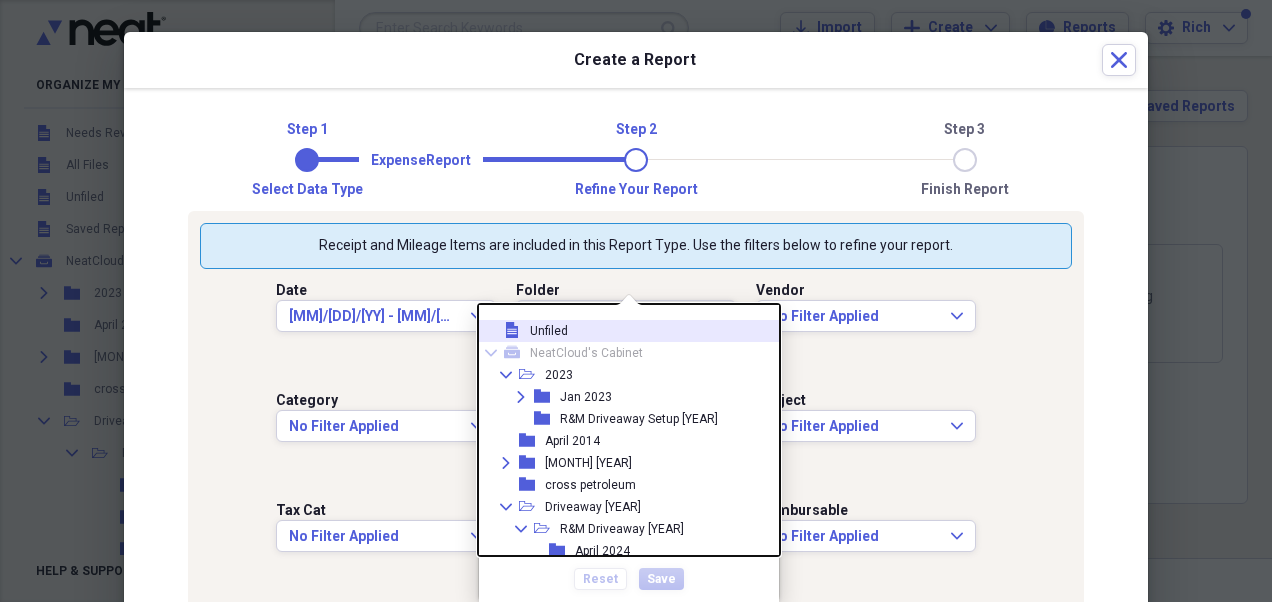 click on "file Unfiled   Collapse mycabinet NeatCloud's Cabinet   Collapse open-folder [YEAR]   Expand folder [MONTH] [YEAR]   folder R&M Driveaway Setup [YEAR]   folder [MONTH] [YEAR]   Expand folder [MONTH] [YEAR]   folder [COMPANY]   Collapse open-folder Driveaway [YEAR]   Collapse open-folder R&M Driveaway [YEAR]   folder [MONTH] [YEAR]   folder [MONTH] [YEAR]   folder [MONTH] [YEAR]   folder [MONTH] [YEAR]   folder [MONTH] [YEAR]   folder [MONTH] [YEAR]   folder [MONTH] [YEAR]   folder [MONTH] [YEAR]   folder [MONTH] [YEAR]   folder [MONTH] [YEAR]   Expand folder [MONTH].[YEAR]   folder [COMPANY]   folder [COMPANY]   Expand folder [MONTH].[YEAR]   folder [COMPANY]   Collapse open-folder R&M Driveaway [YEAR]   folder [MONTH] [YEAR]   folder [MONTH] [YEAR]   folder [MONTH] [YEAR]   folder [MONTH] [YEAR]     rv" at bounding box center (629, 430) 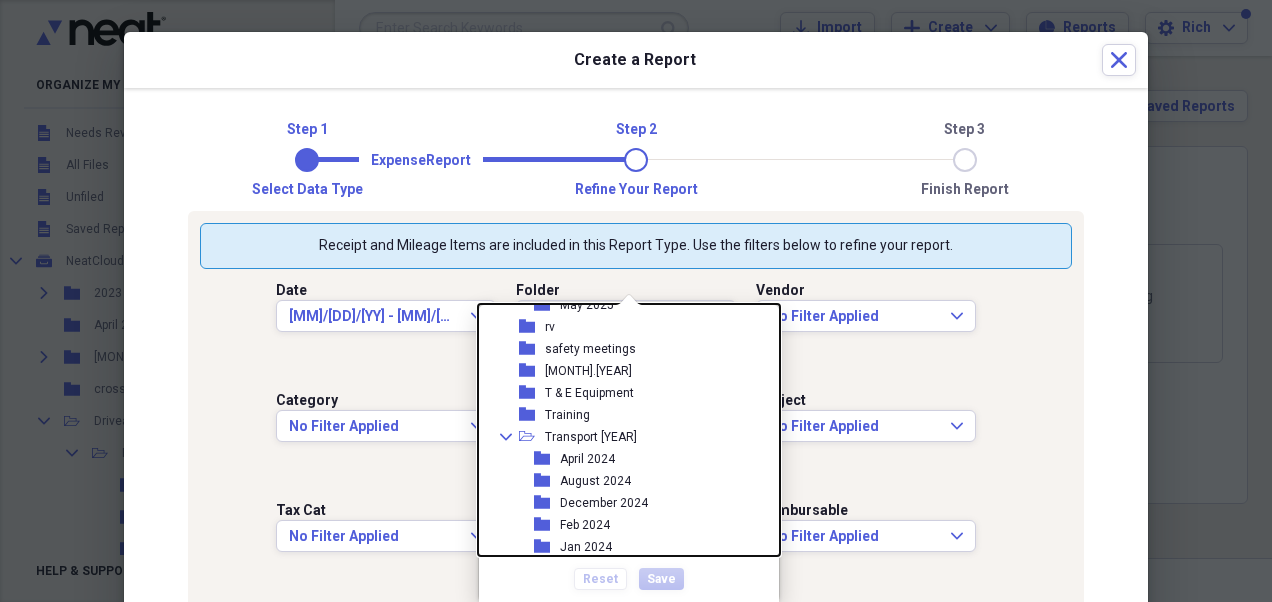 scroll, scrollTop: 1006, scrollLeft: 0, axis: vertical 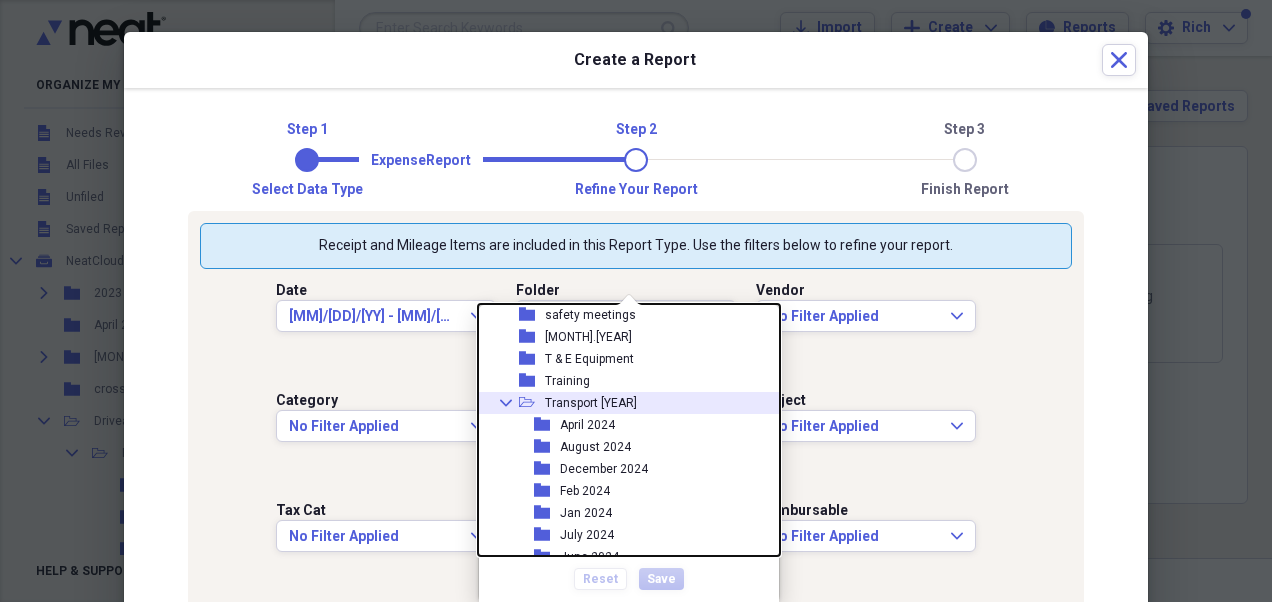 click on "Collapse open-folder Transport [YEAR]" at bounding box center (621, 403) 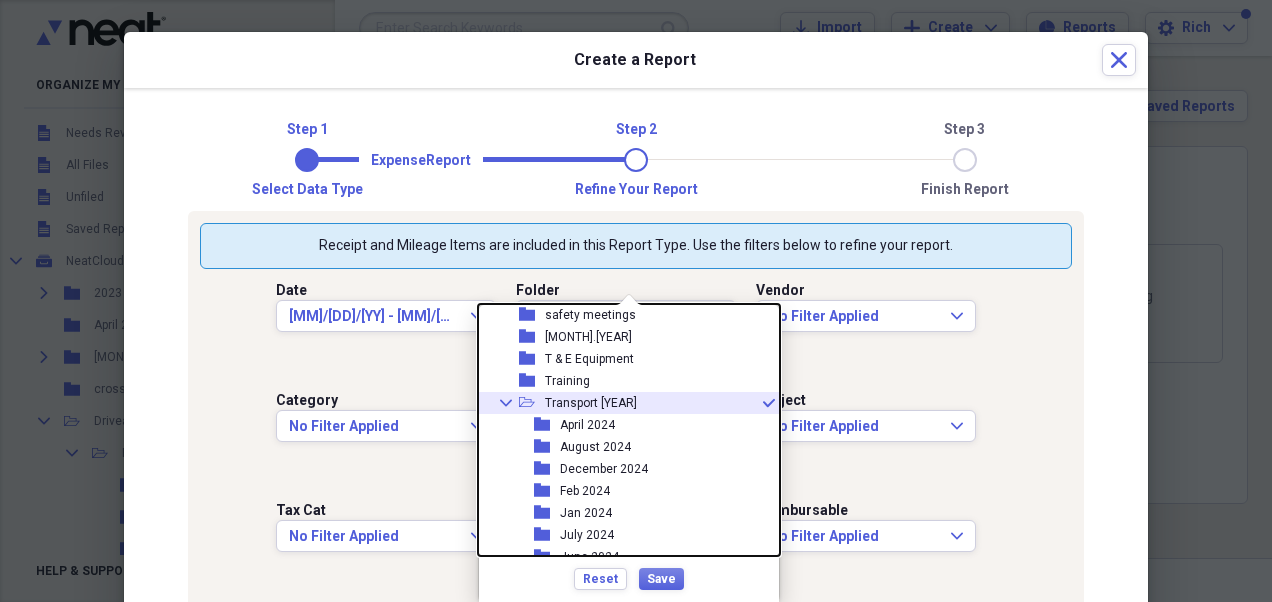 click on "Collapse open-folder Transport [YEAR]   check" at bounding box center (621, 403) 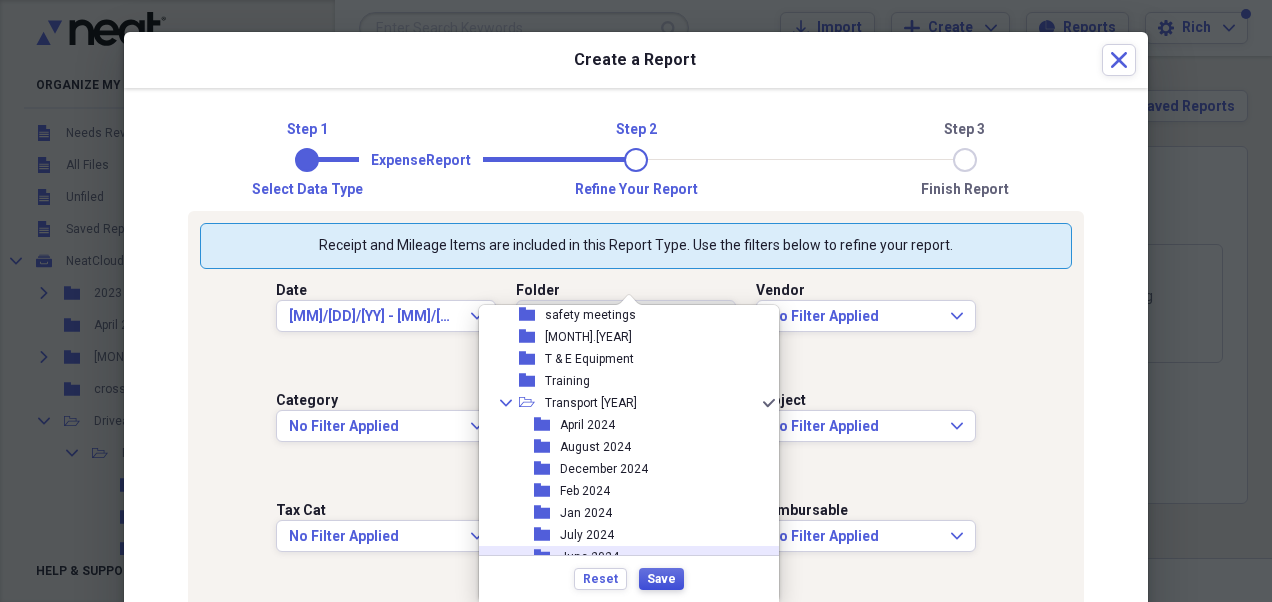 click on "Save" at bounding box center [661, 579] 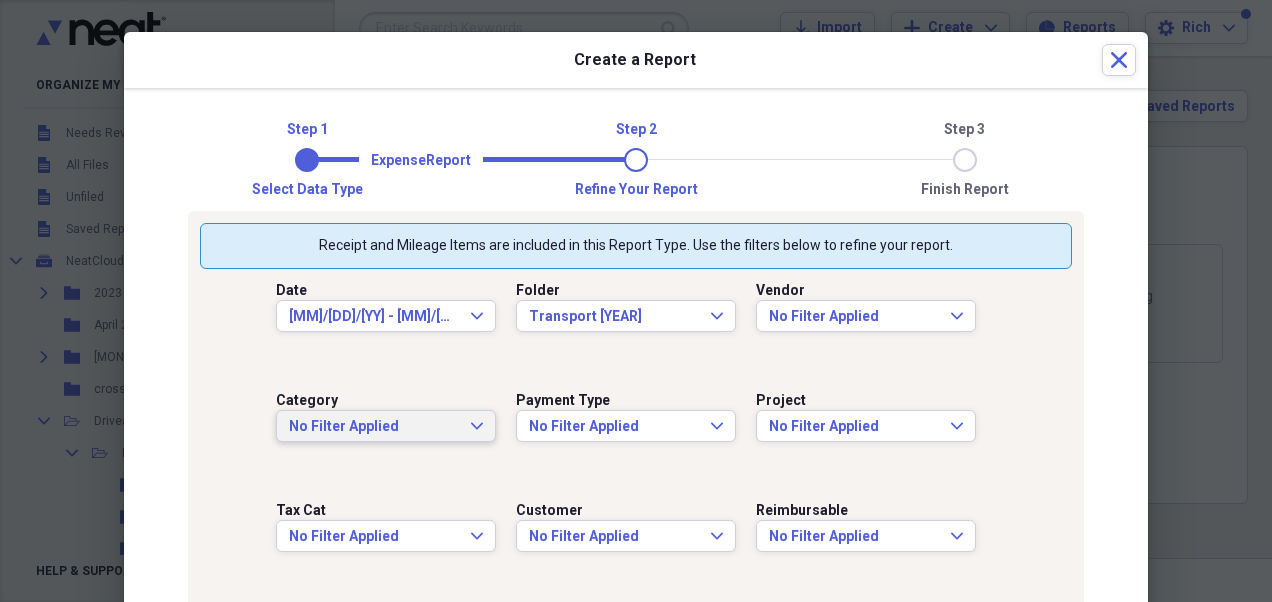 click on "No Filter Applied Expand" at bounding box center [386, 427] 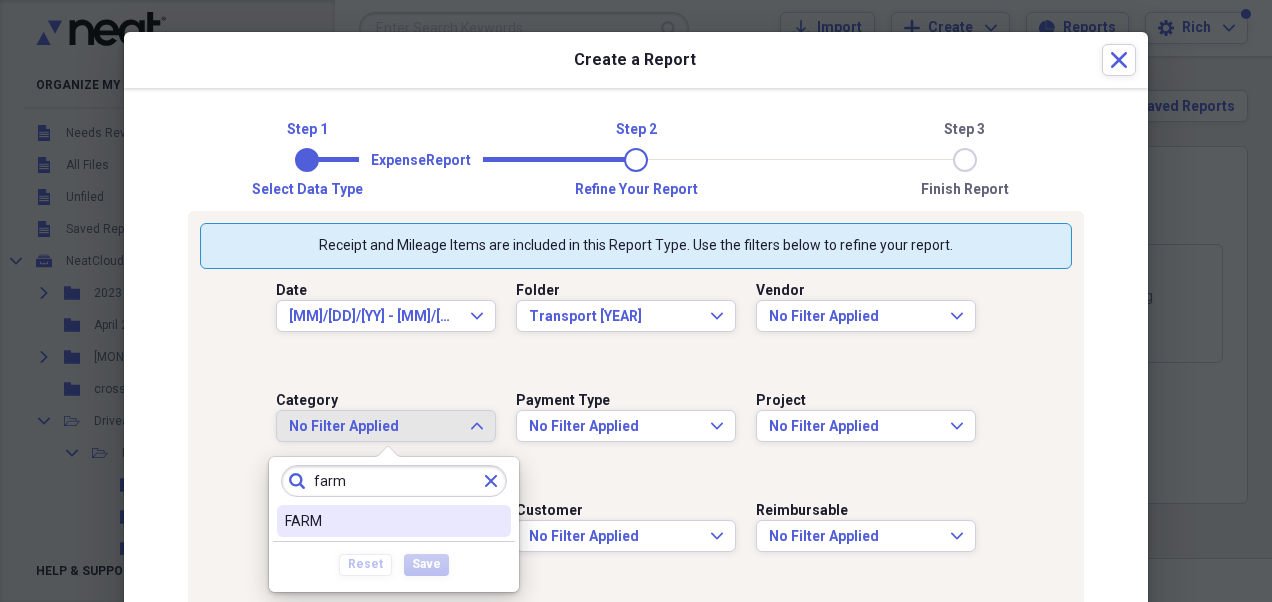 type on "farm" 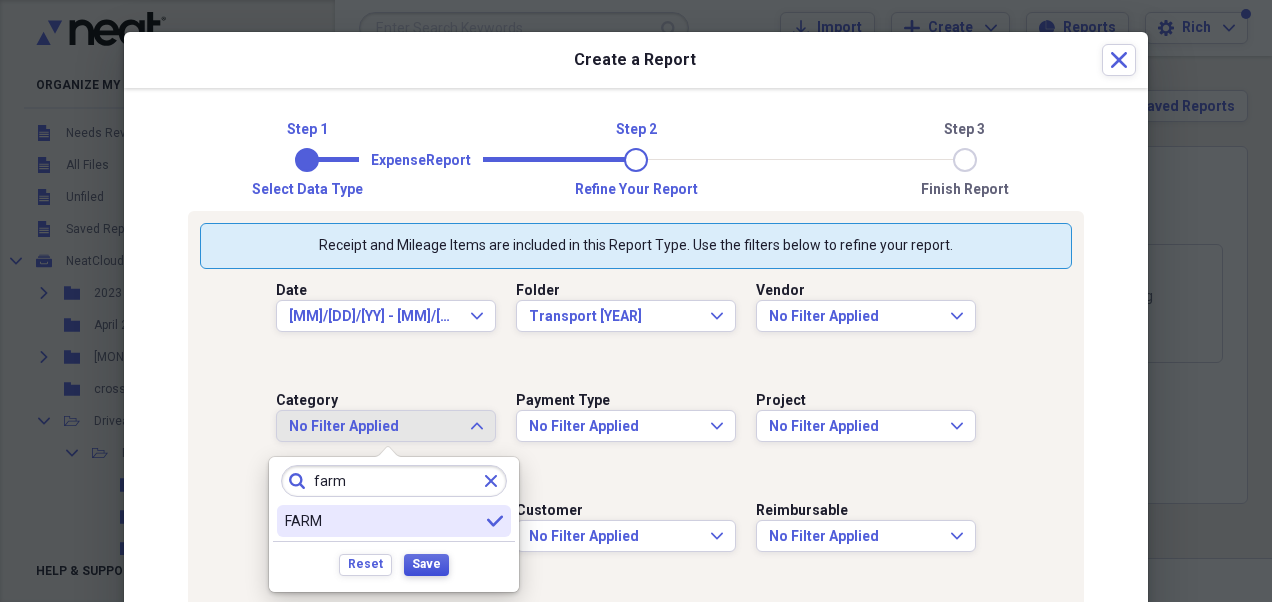 click on "Save" at bounding box center [426, 565] 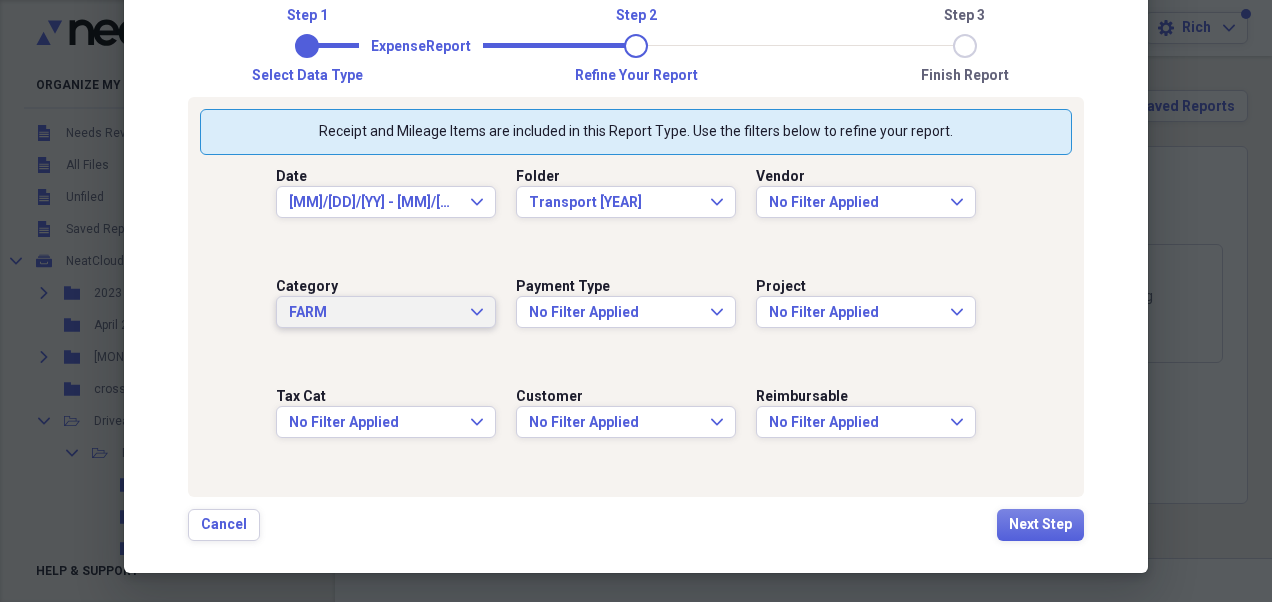scroll, scrollTop: 117, scrollLeft: 0, axis: vertical 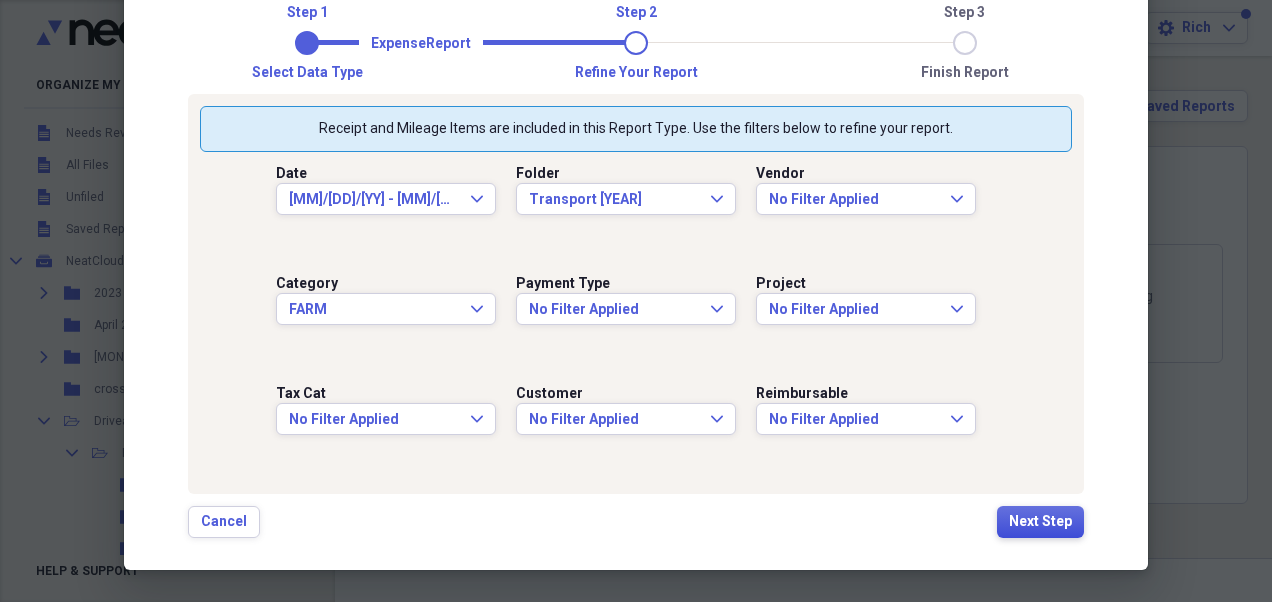click on "Next Step" at bounding box center (1040, 522) 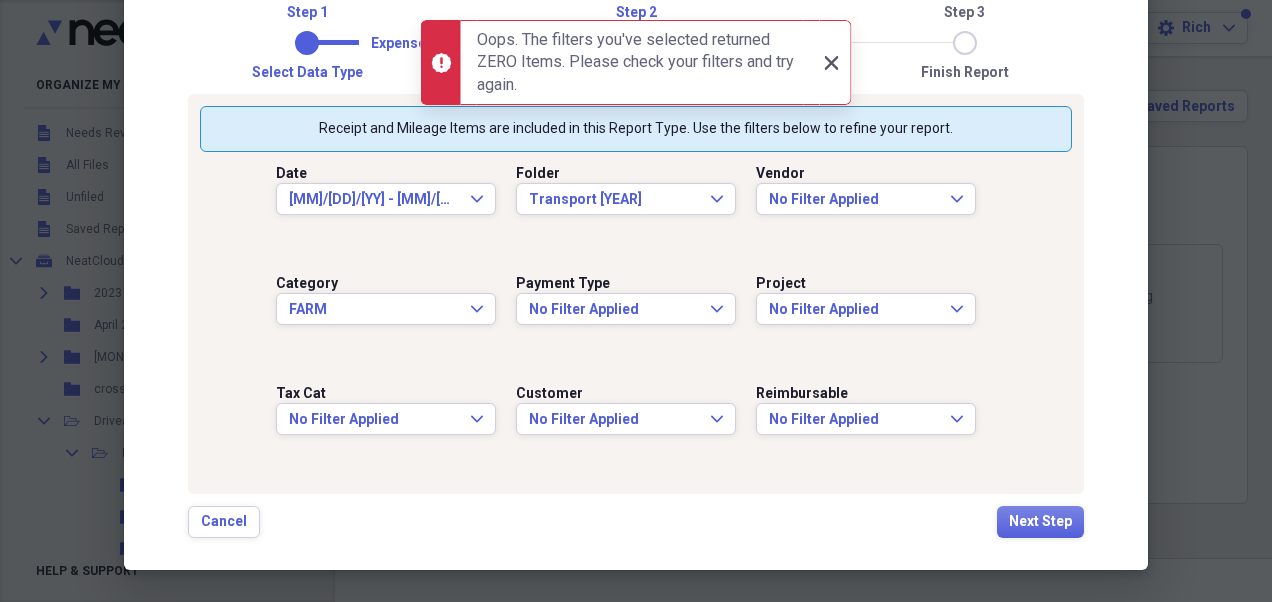 click on "Close" 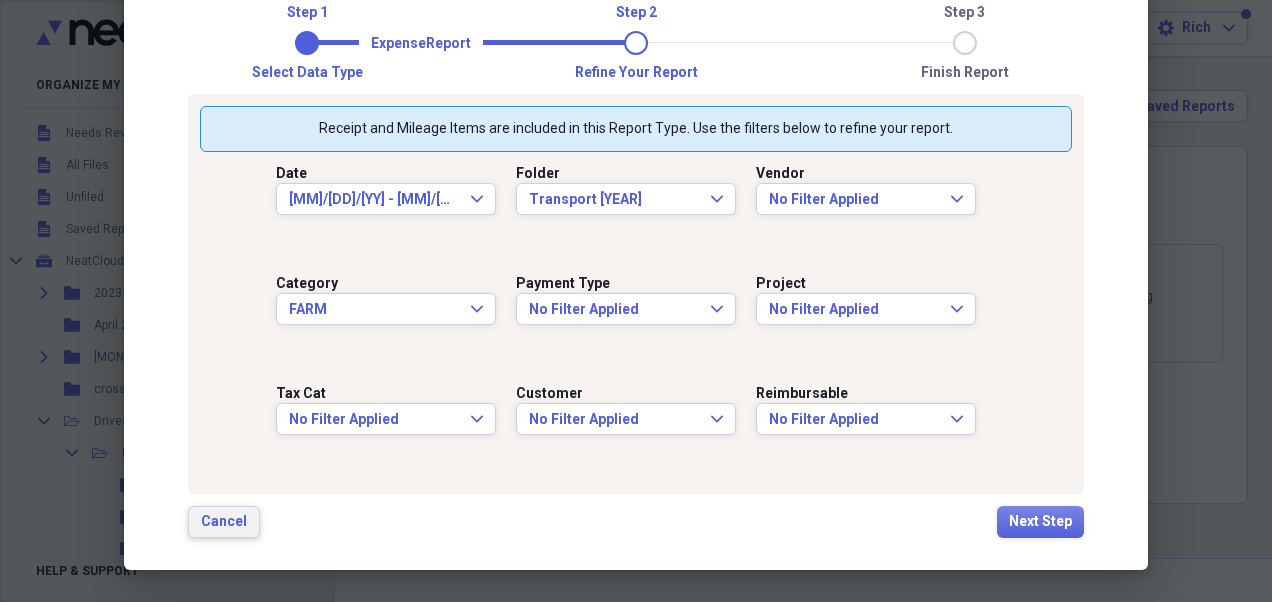 click on "Cancel" at bounding box center [224, 522] 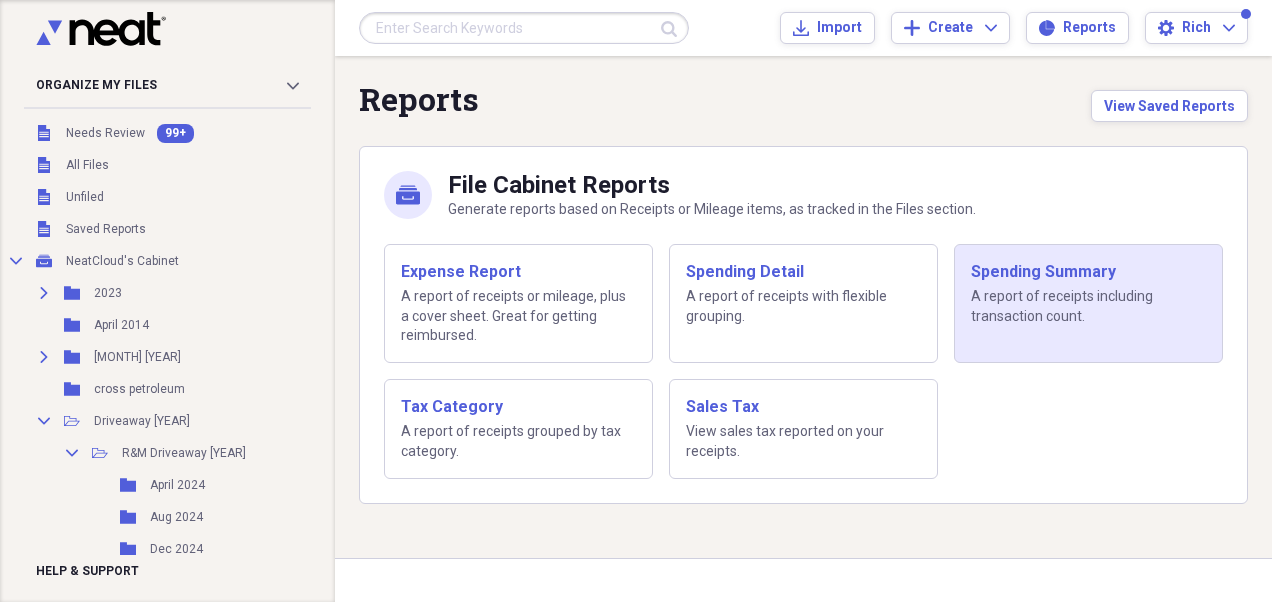click on "Spending Summary" at bounding box center (1088, 272) 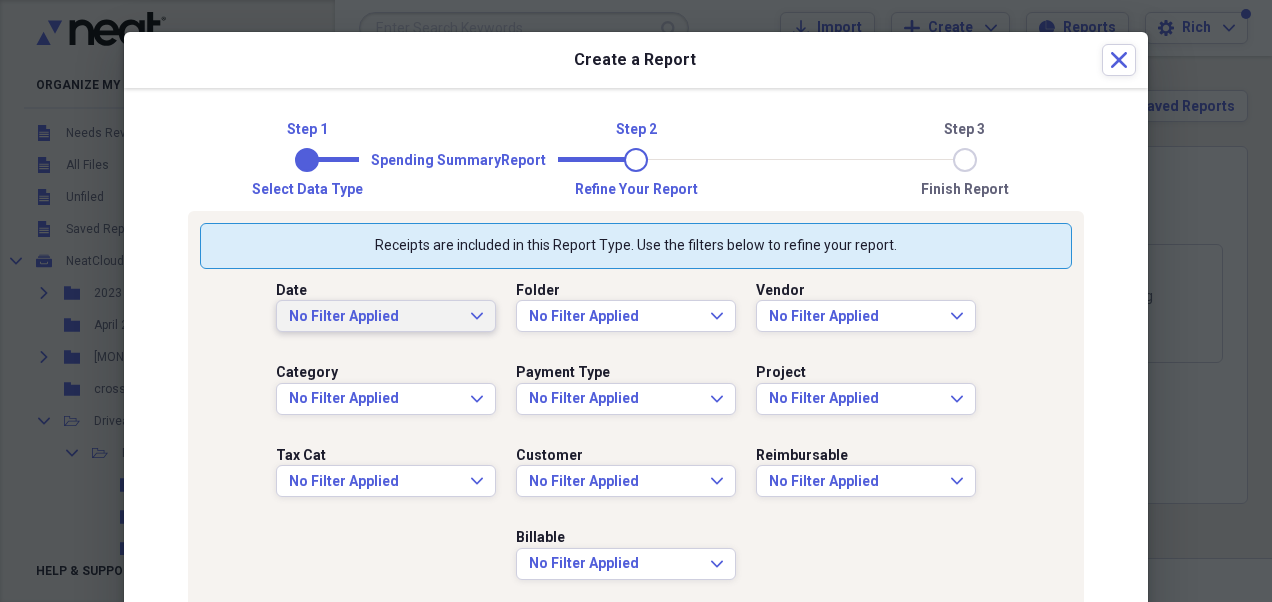 click 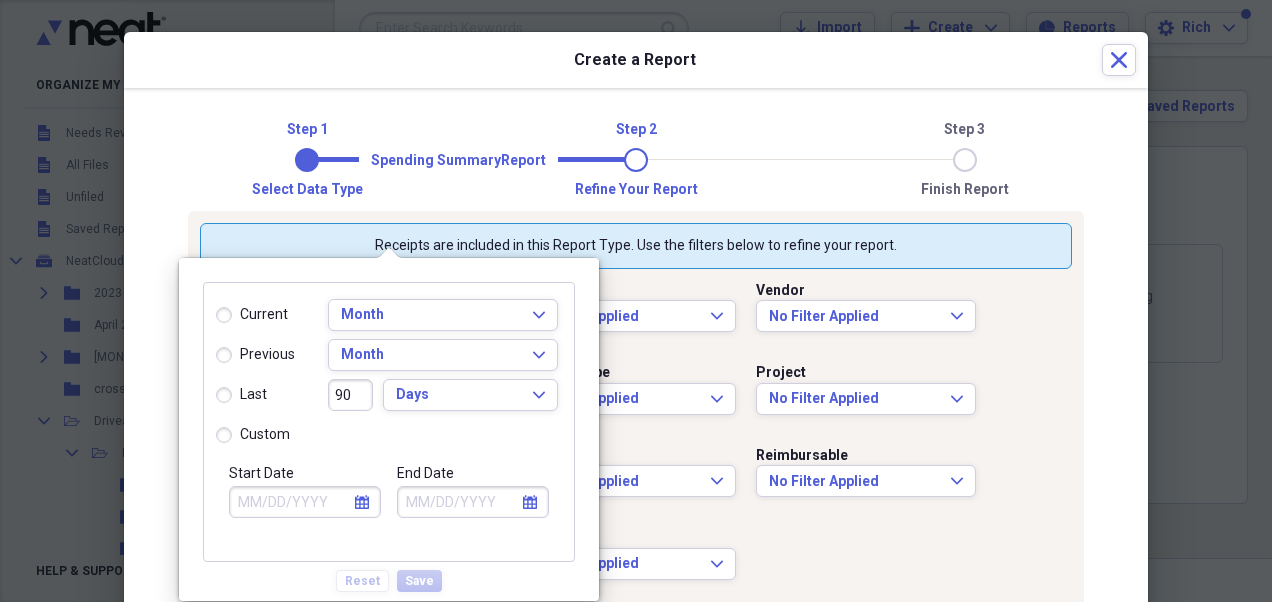 click on "last" at bounding box center (241, 395) 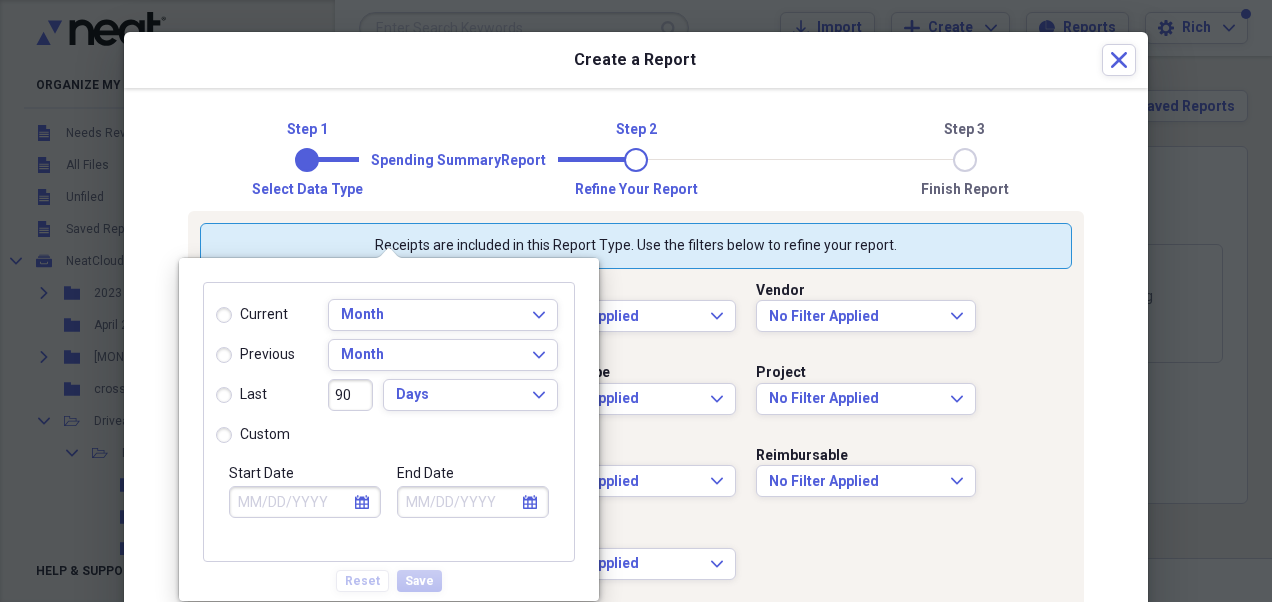 click on "last" at bounding box center [216, 395] 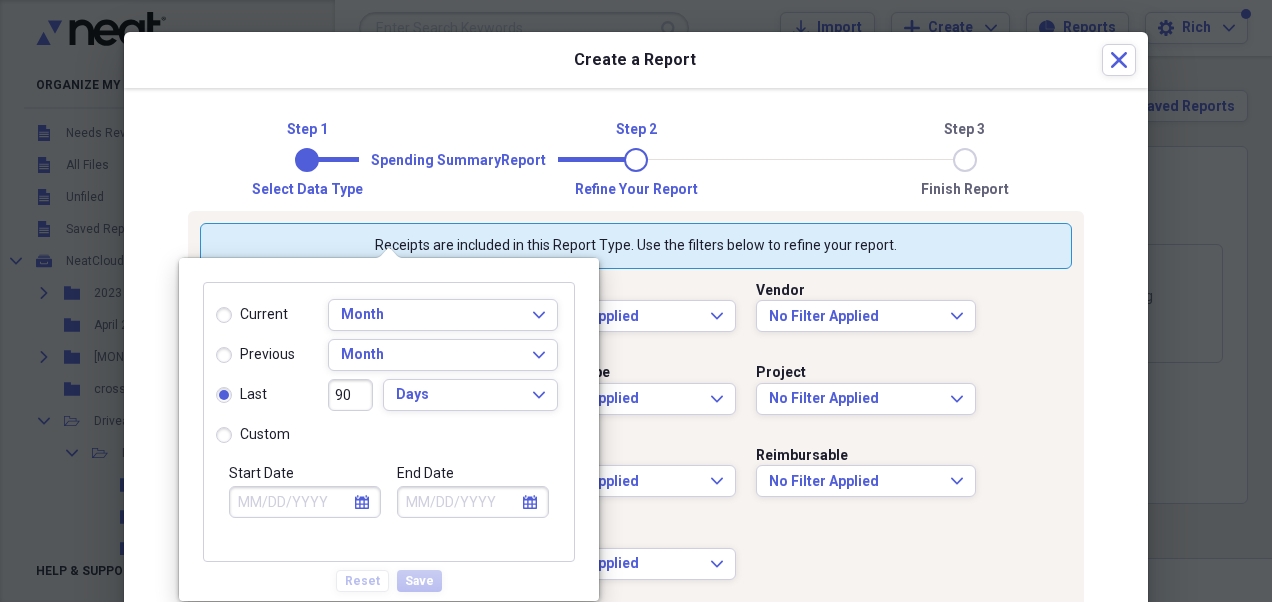 type on "05/07/2025" 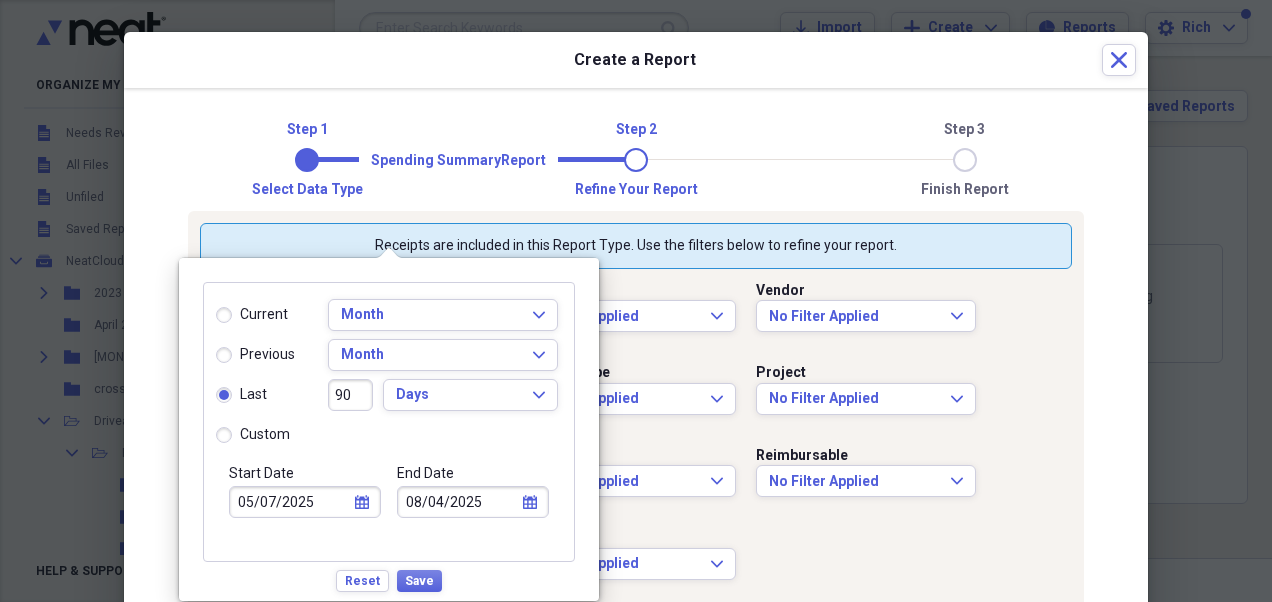 click on "last" at bounding box center [241, 395] 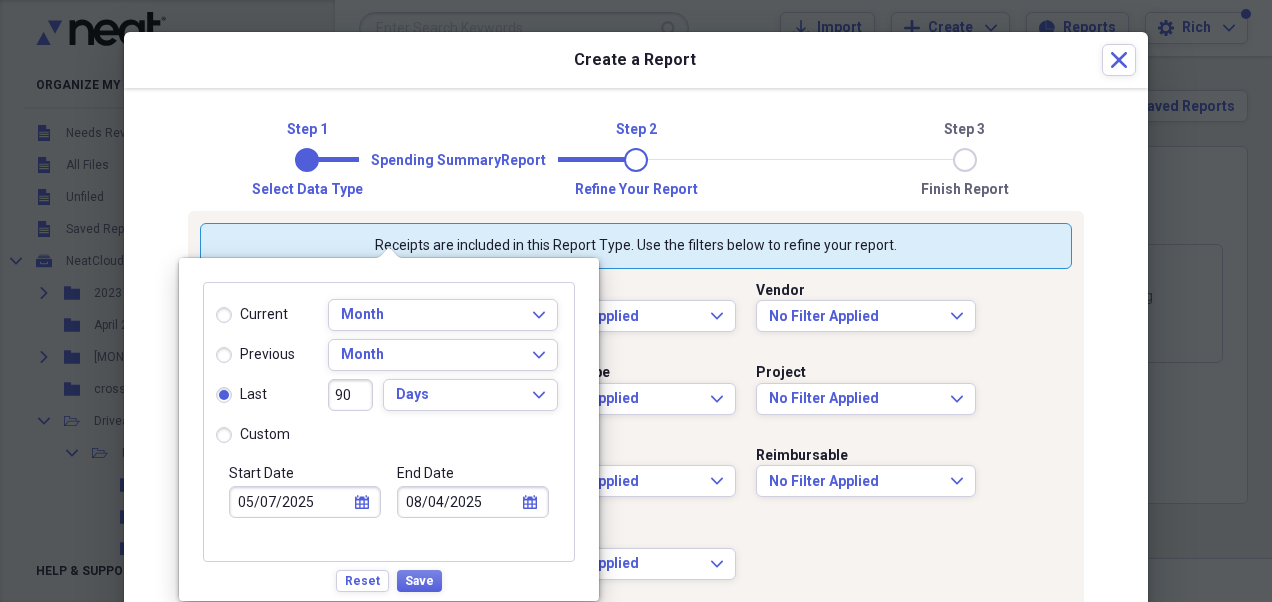 click on "previous" at bounding box center [255, 355] 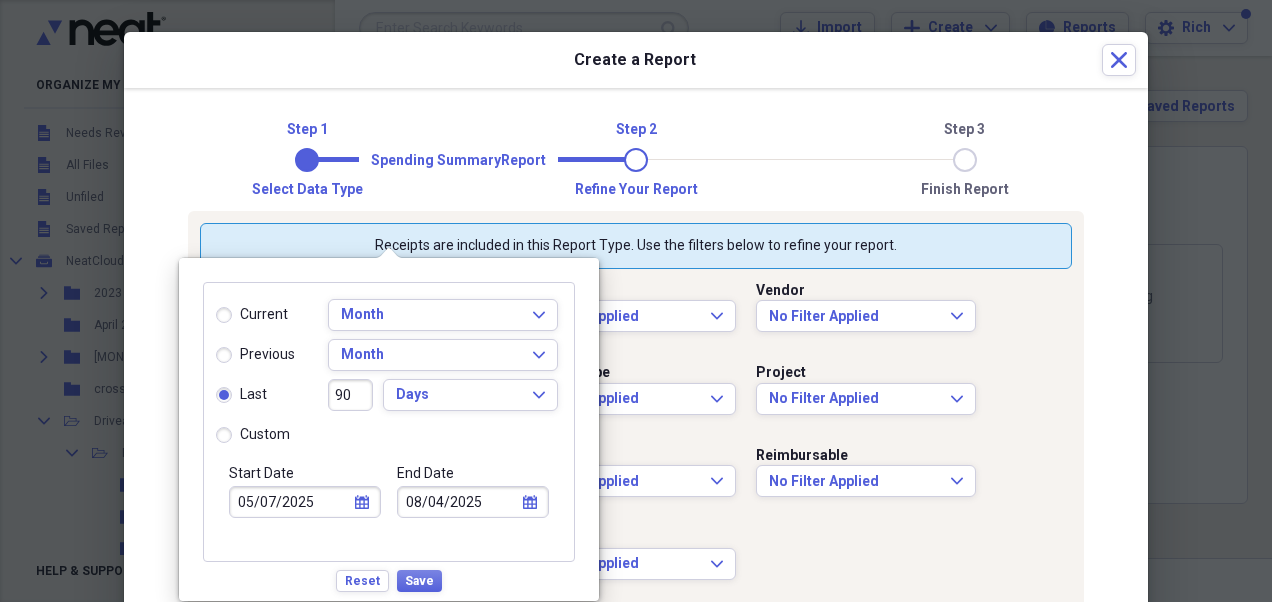 radio on "true" 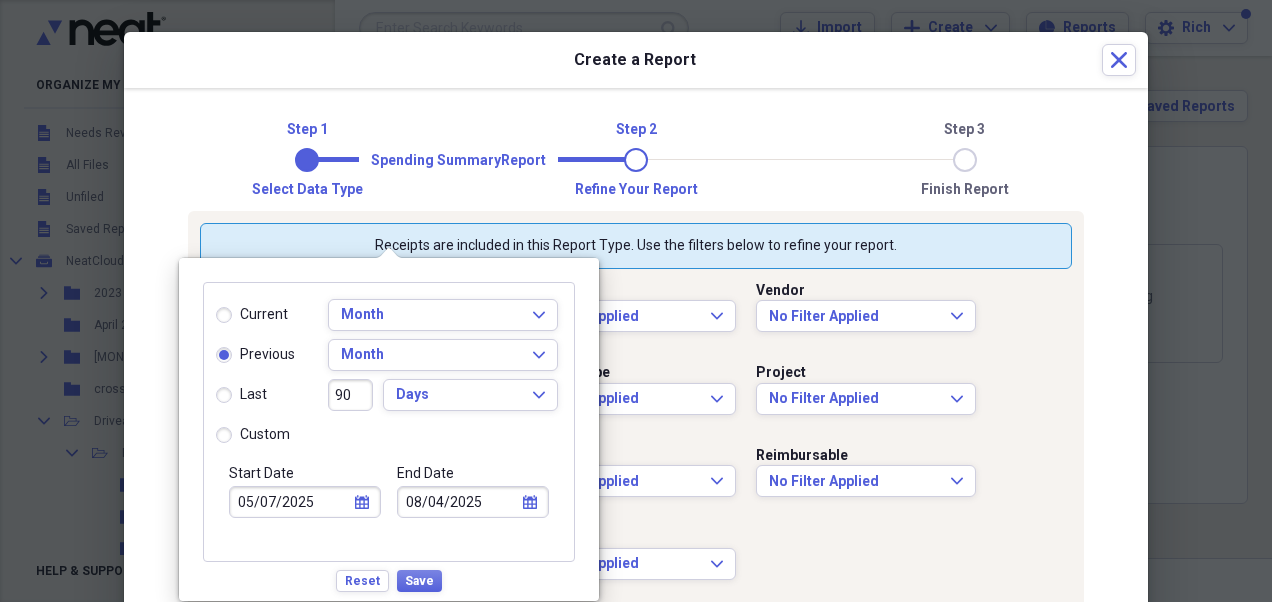 type on "07/01/2025" 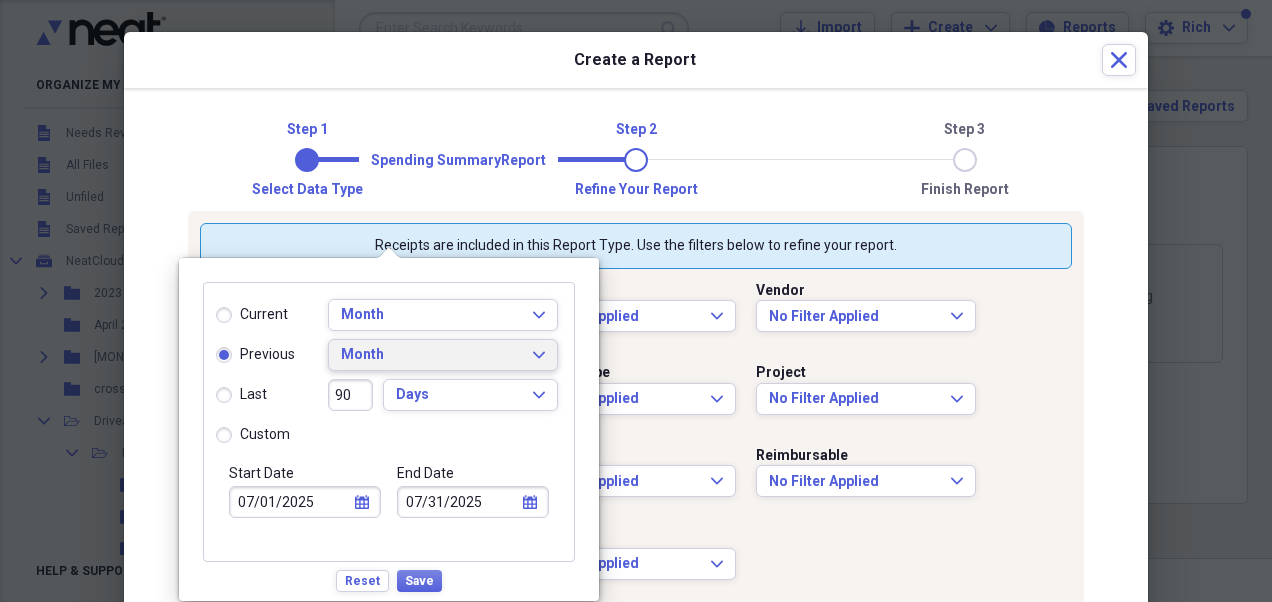 click on "Month Expand" at bounding box center (443, 355) 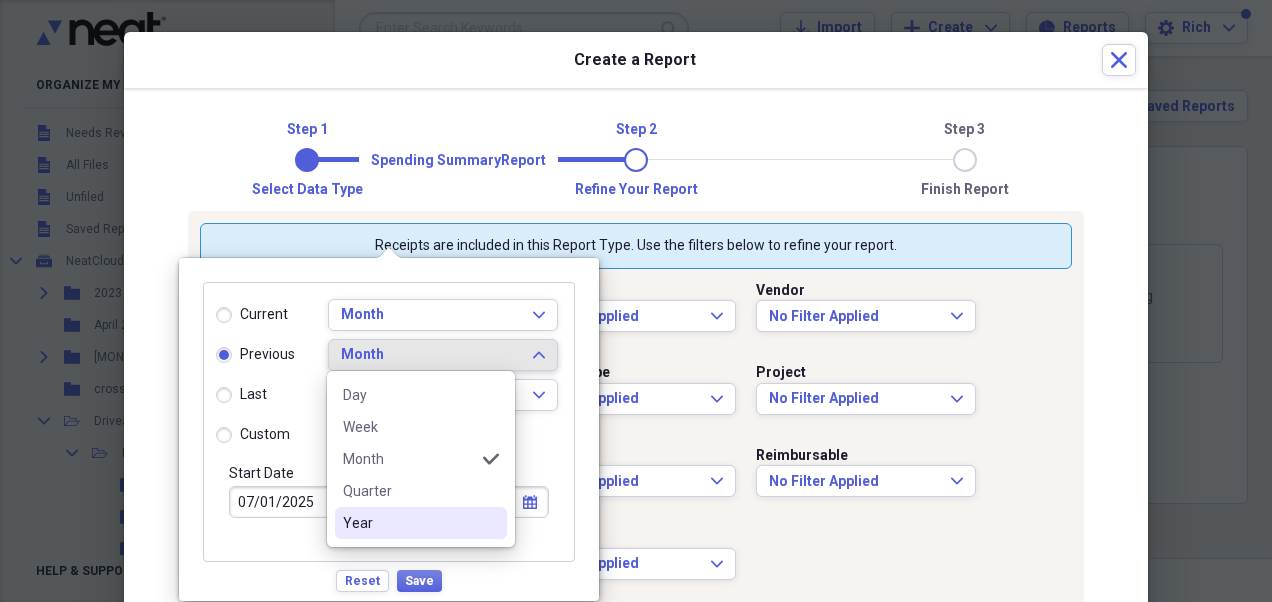 click on "Year" at bounding box center [409, 523] 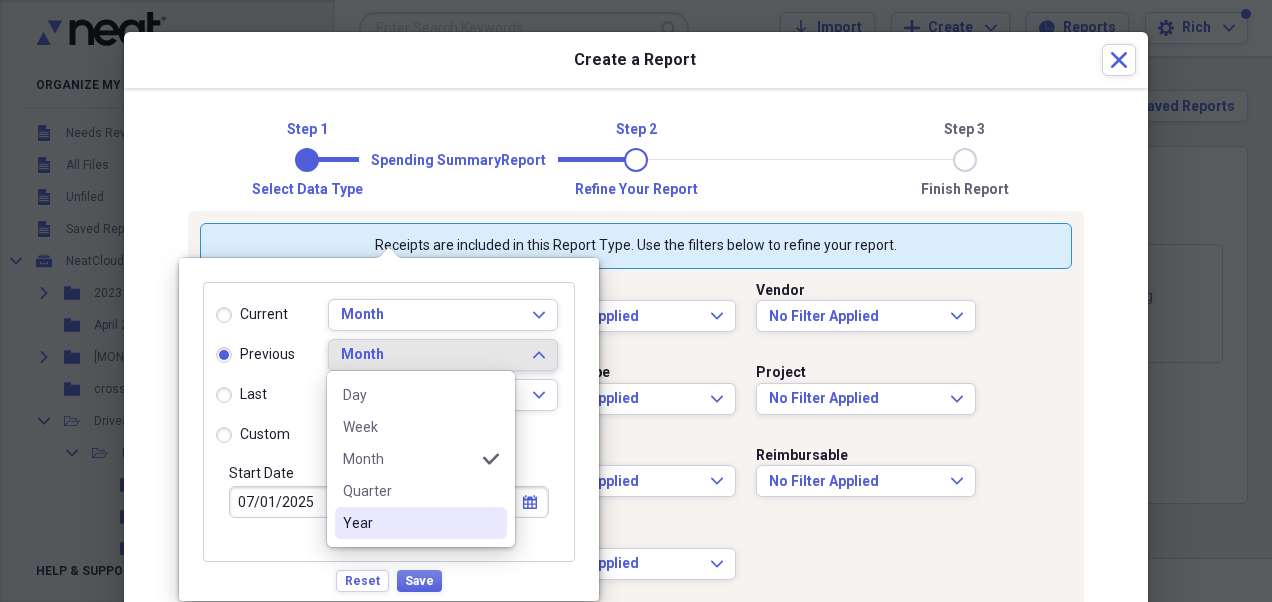 type on "01/01/2024" 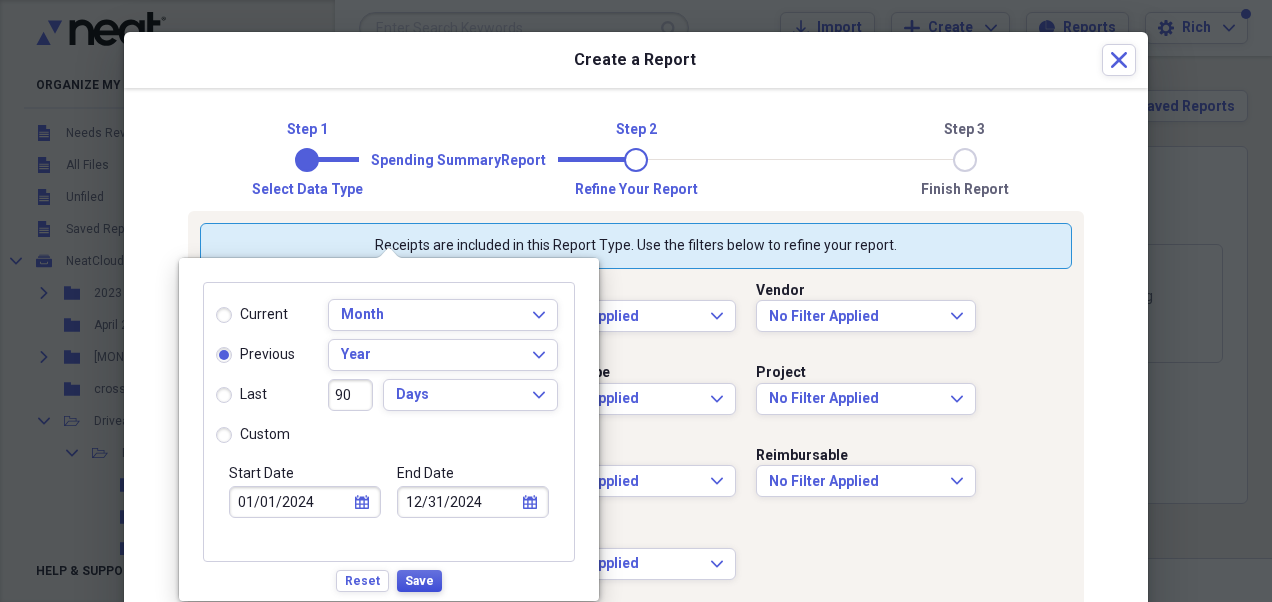 click on "Save" at bounding box center (419, 581) 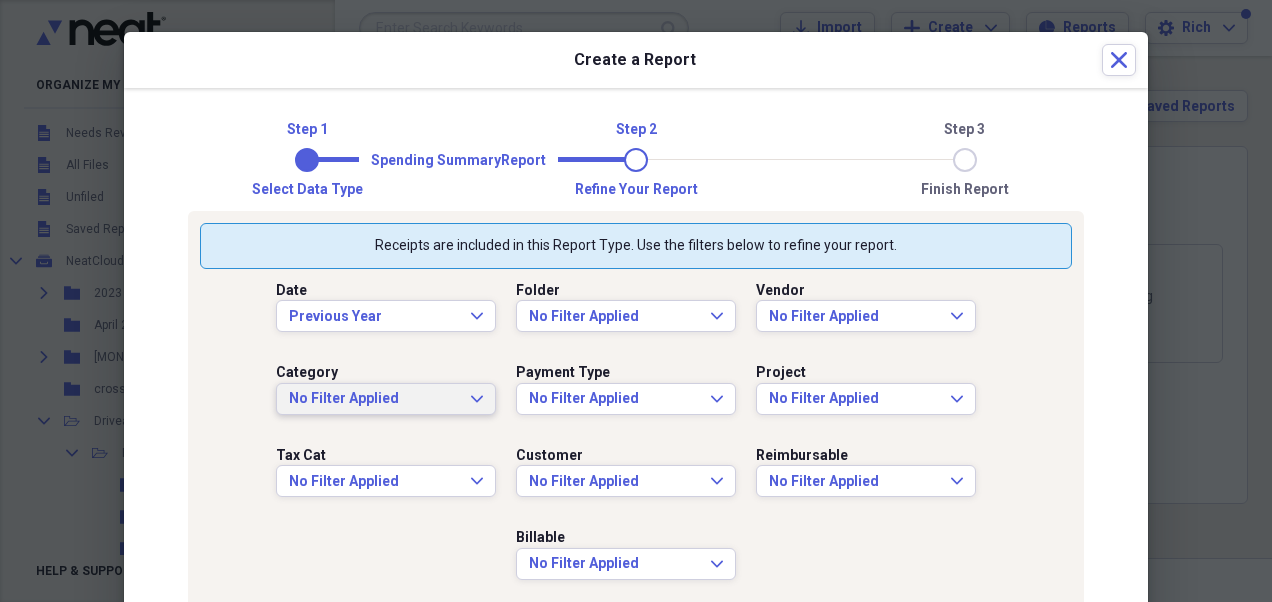 click on "No Filter Applied Expand" at bounding box center (386, 399) 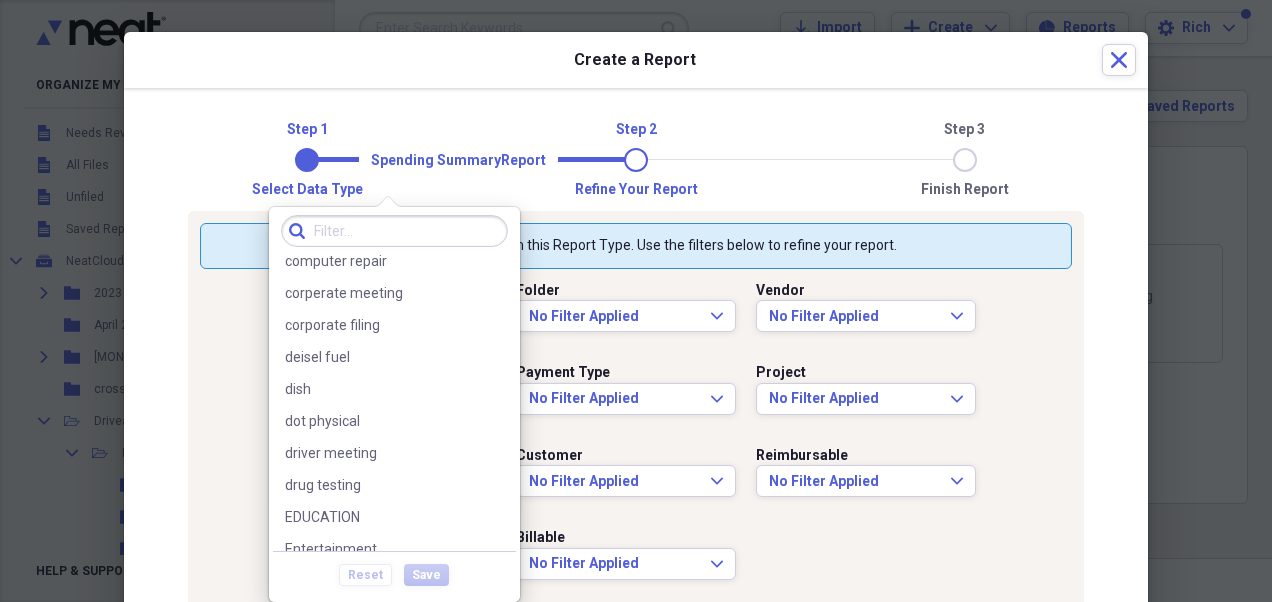 scroll, scrollTop: 768, scrollLeft: 0, axis: vertical 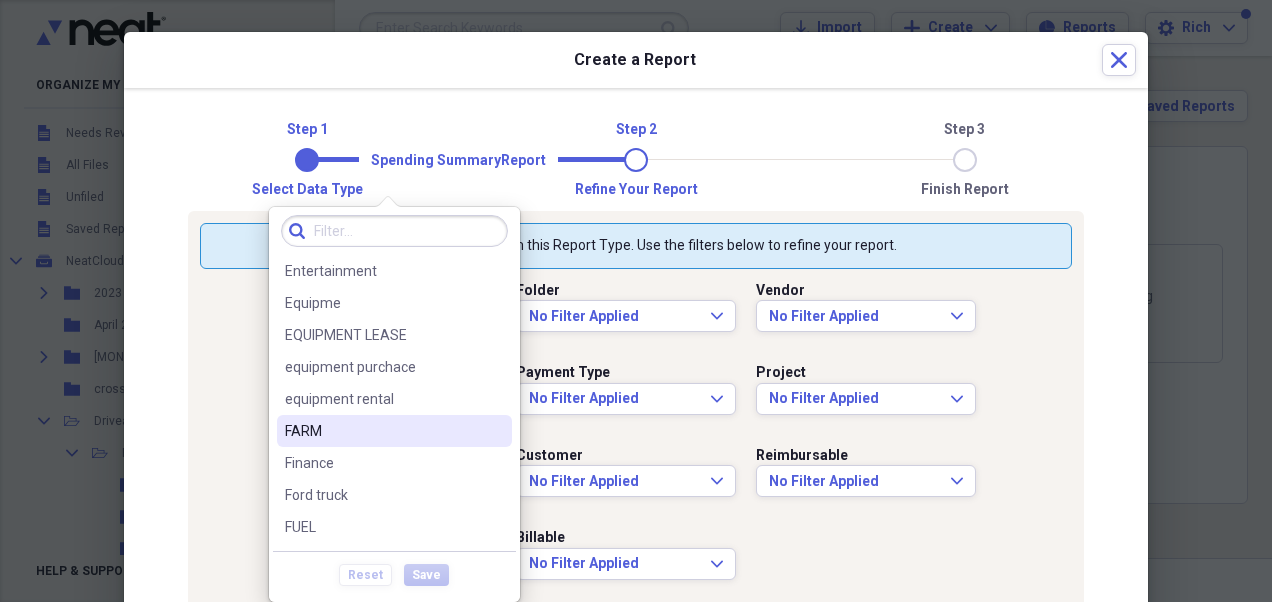 click on "FARM" at bounding box center (382, 431) 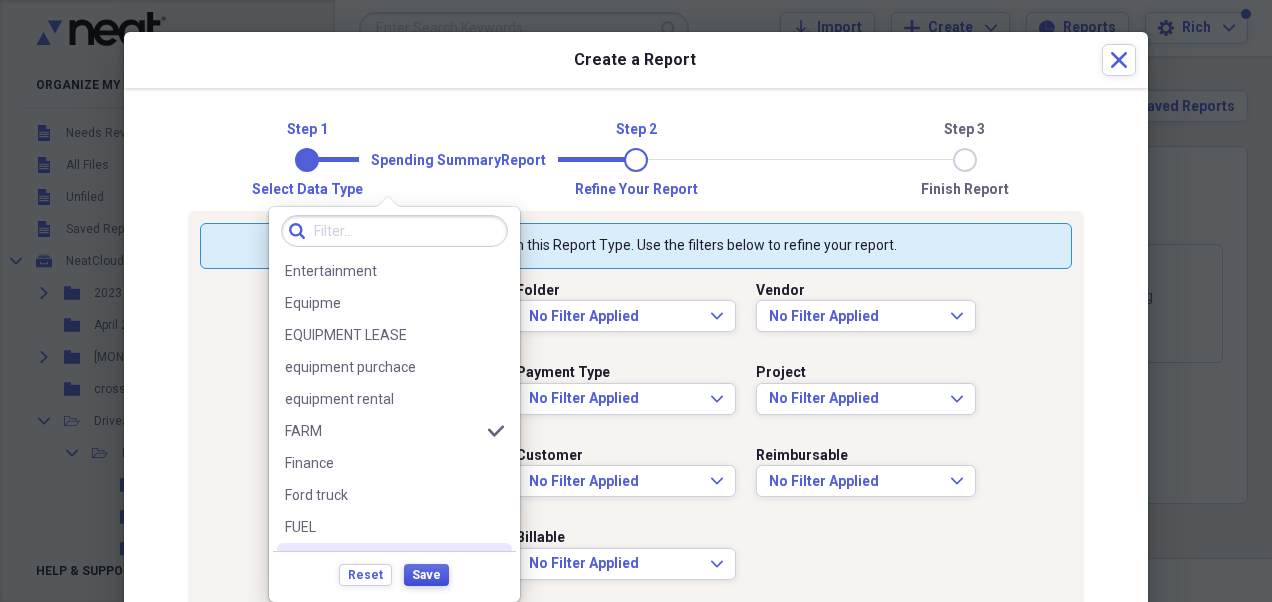 click on "Save" at bounding box center (426, 575) 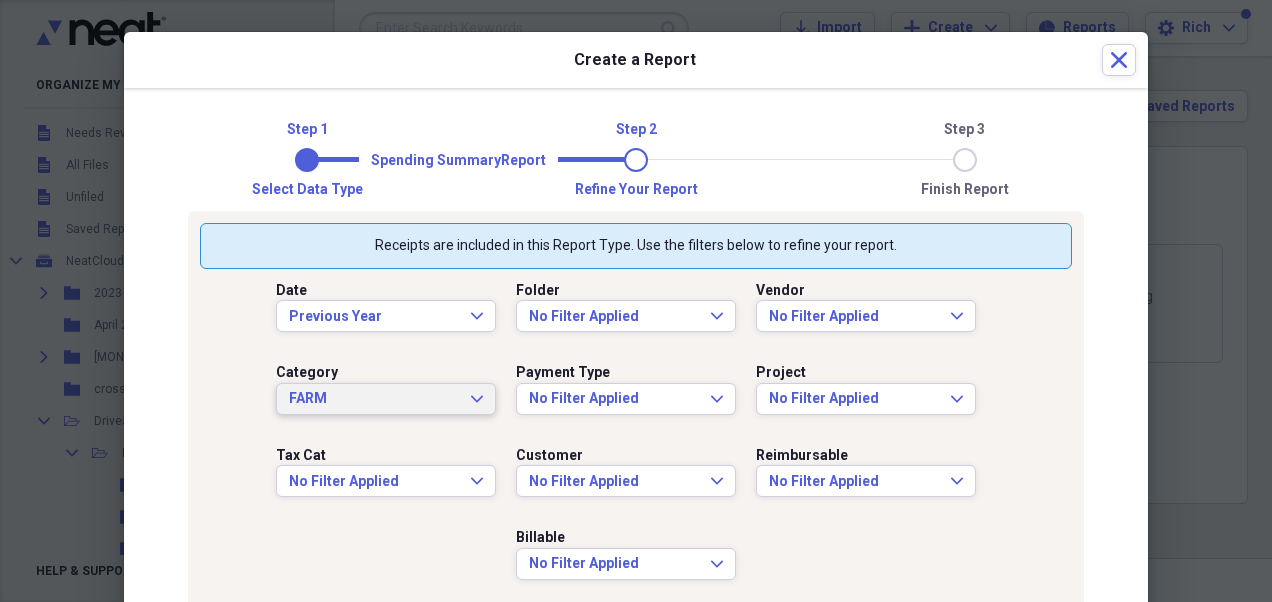 scroll, scrollTop: 0, scrollLeft: 0, axis: both 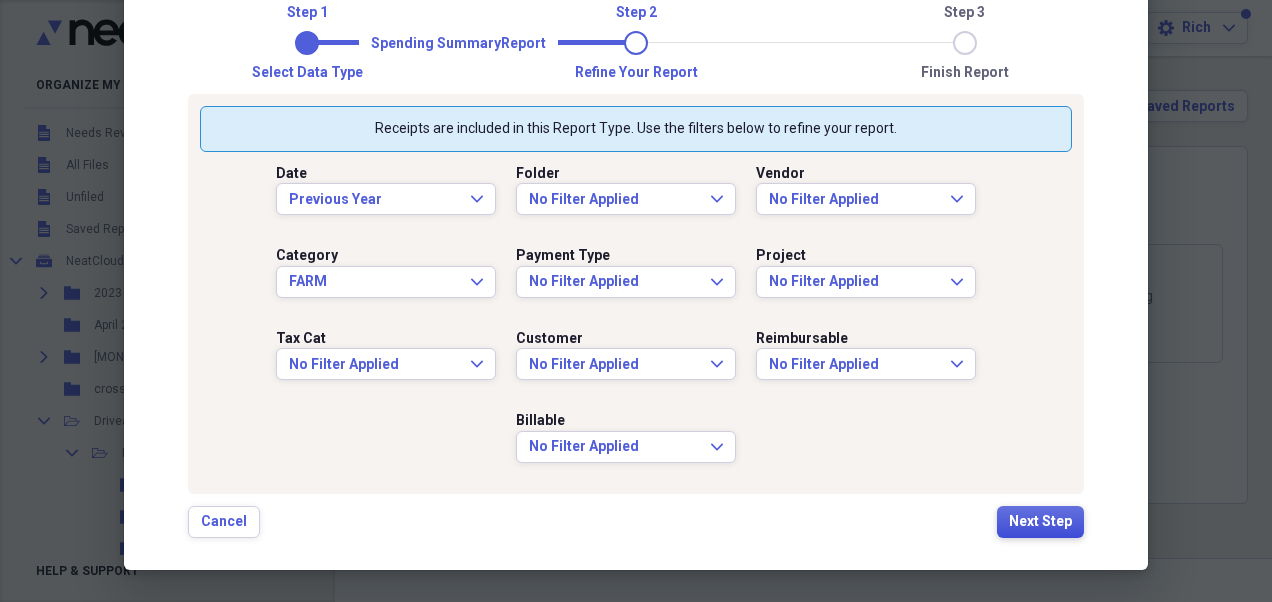 click on "Next Step" at bounding box center (1040, 522) 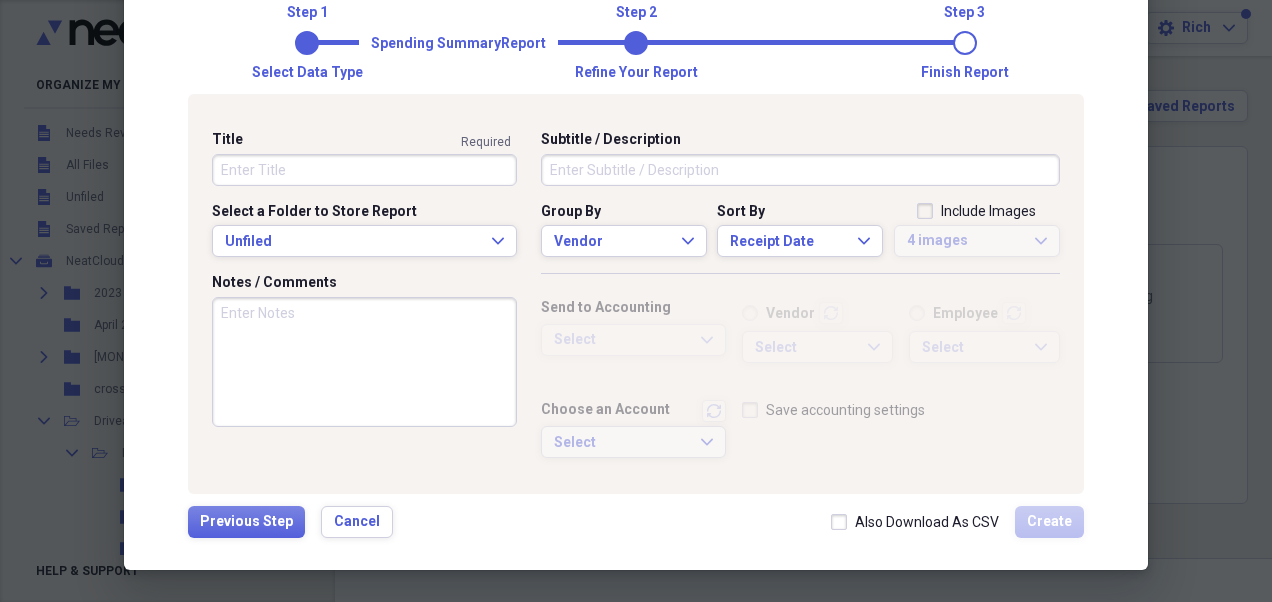 click on "Title" at bounding box center [364, 170] 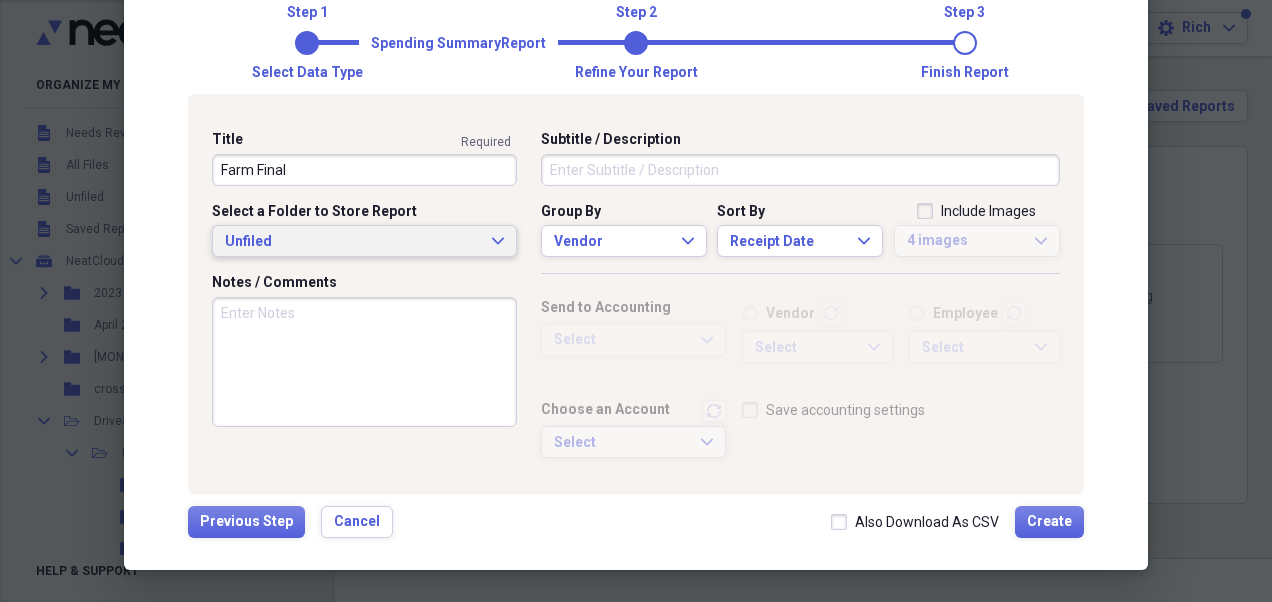 type on "Farm Final" 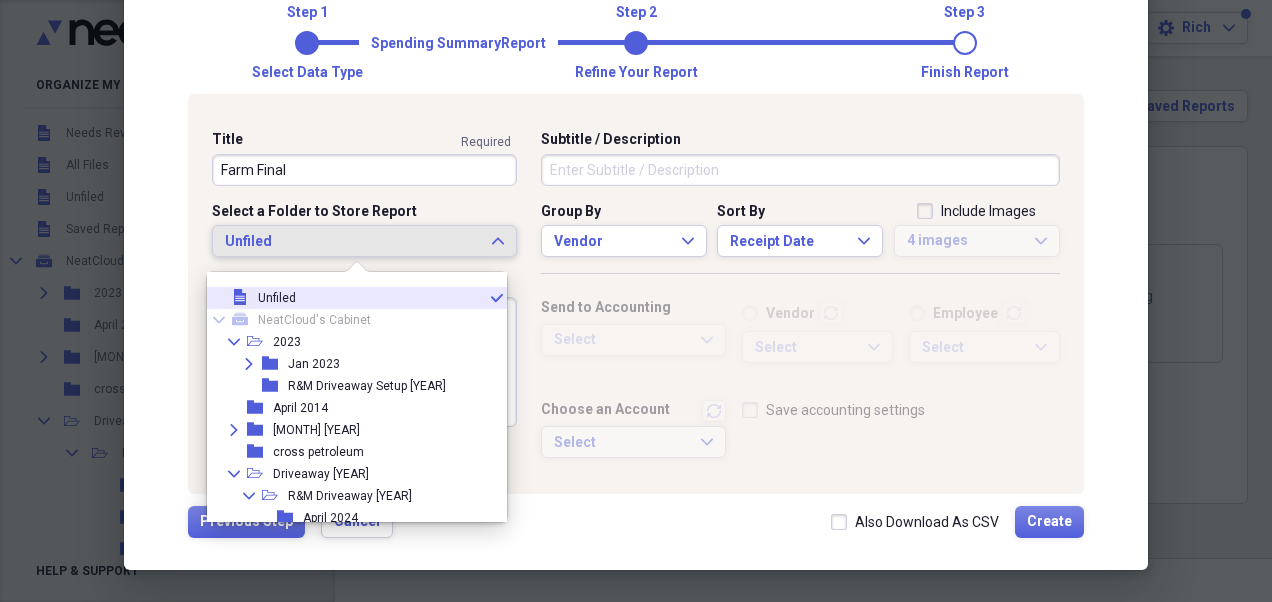 click on "file Unfiled   check" at bounding box center (349, 298) 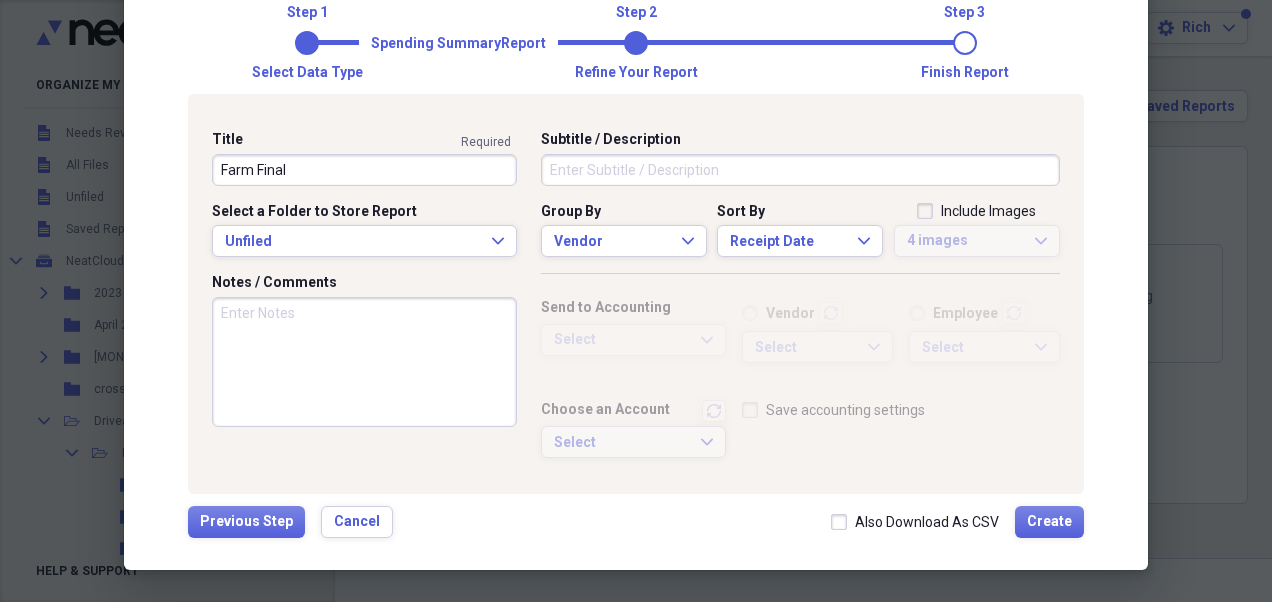 click on "Notes / Comments" at bounding box center (364, 362) 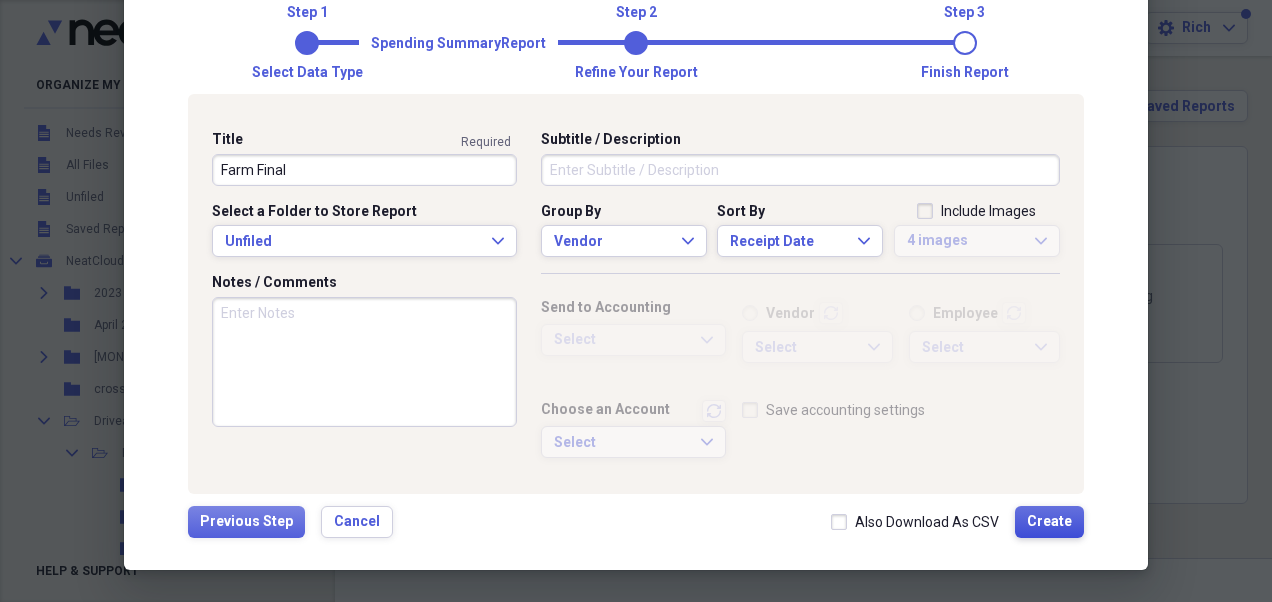 click on "Create" at bounding box center (1049, 522) 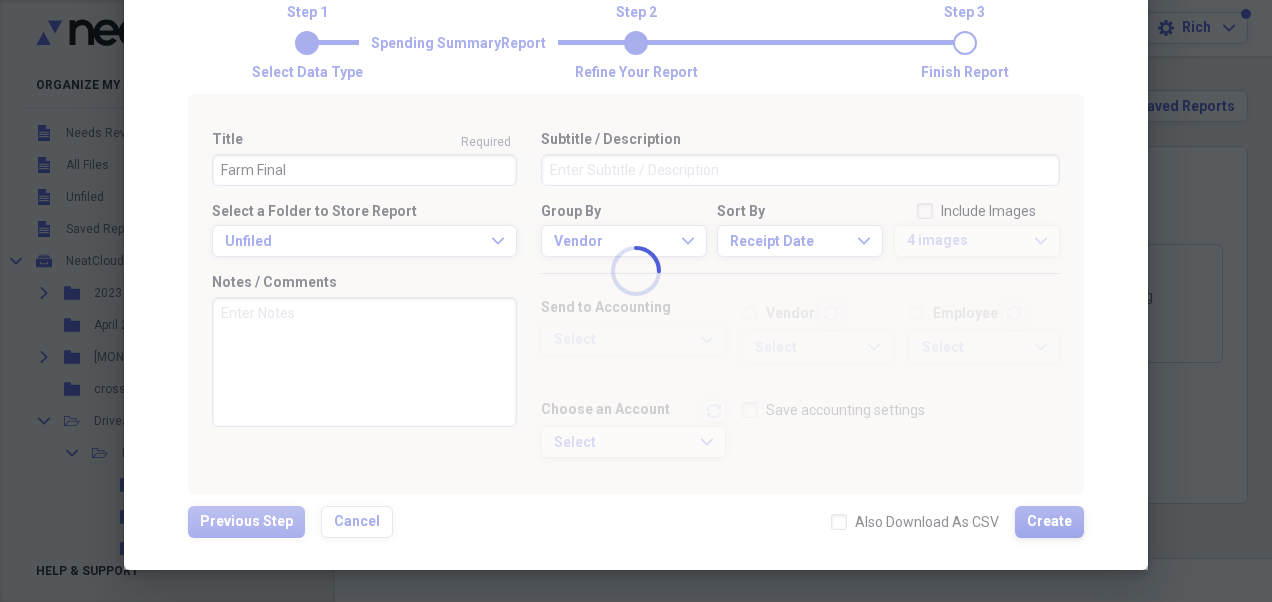 type 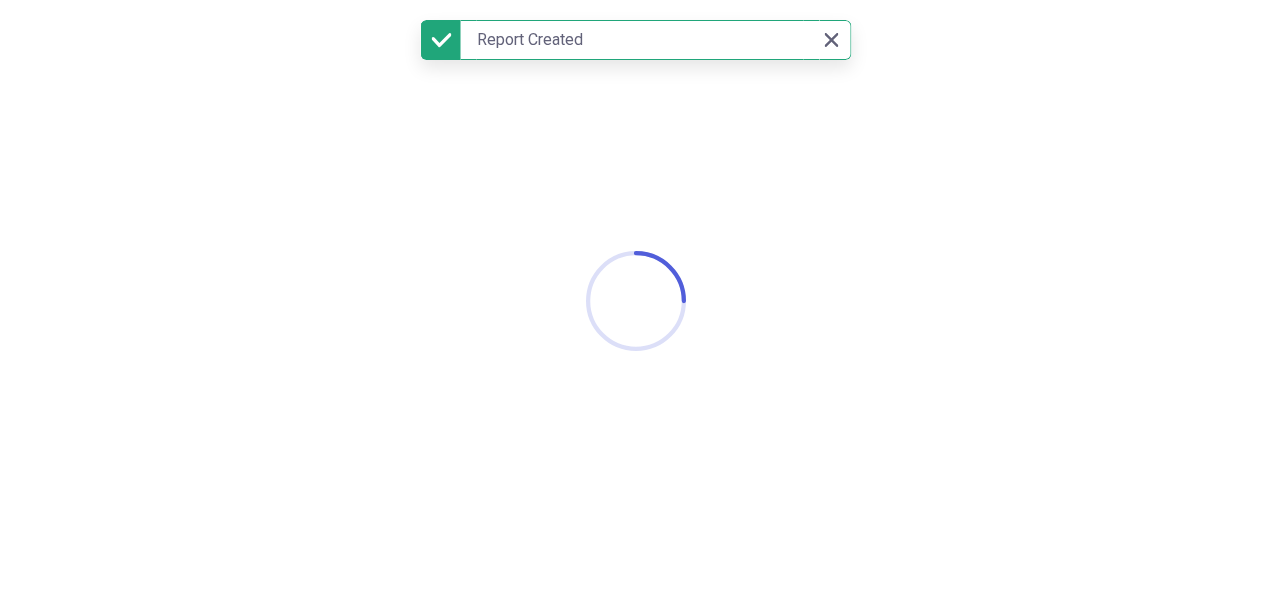 scroll, scrollTop: 0, scrollLeft: 0, axis: both 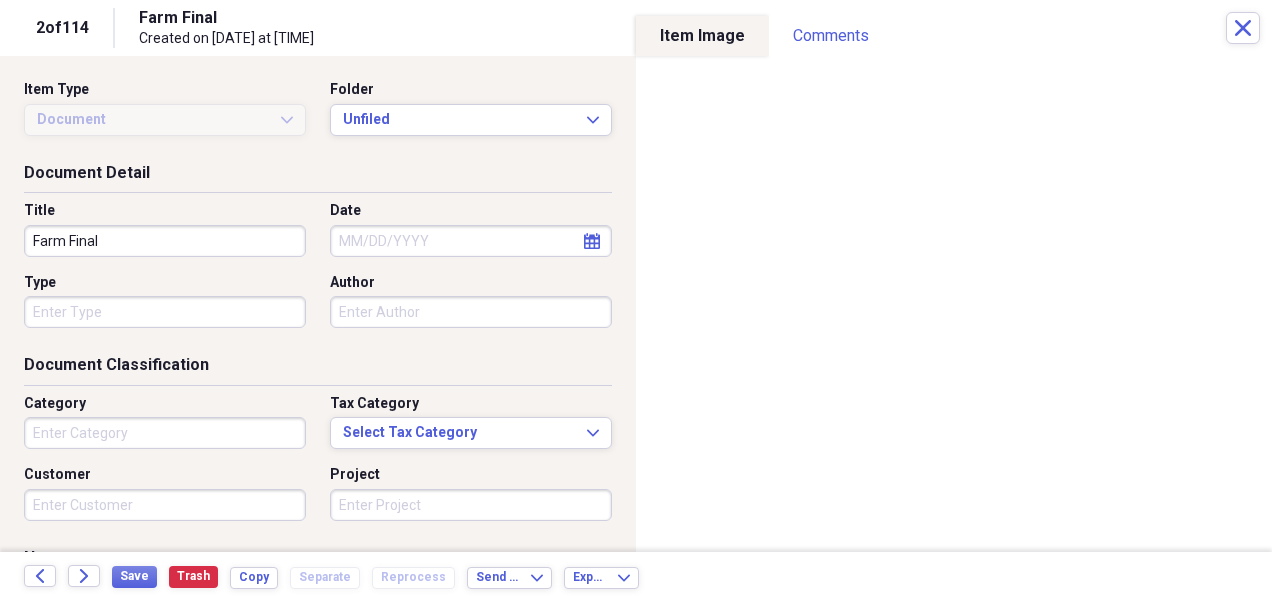 type on "Sports" 